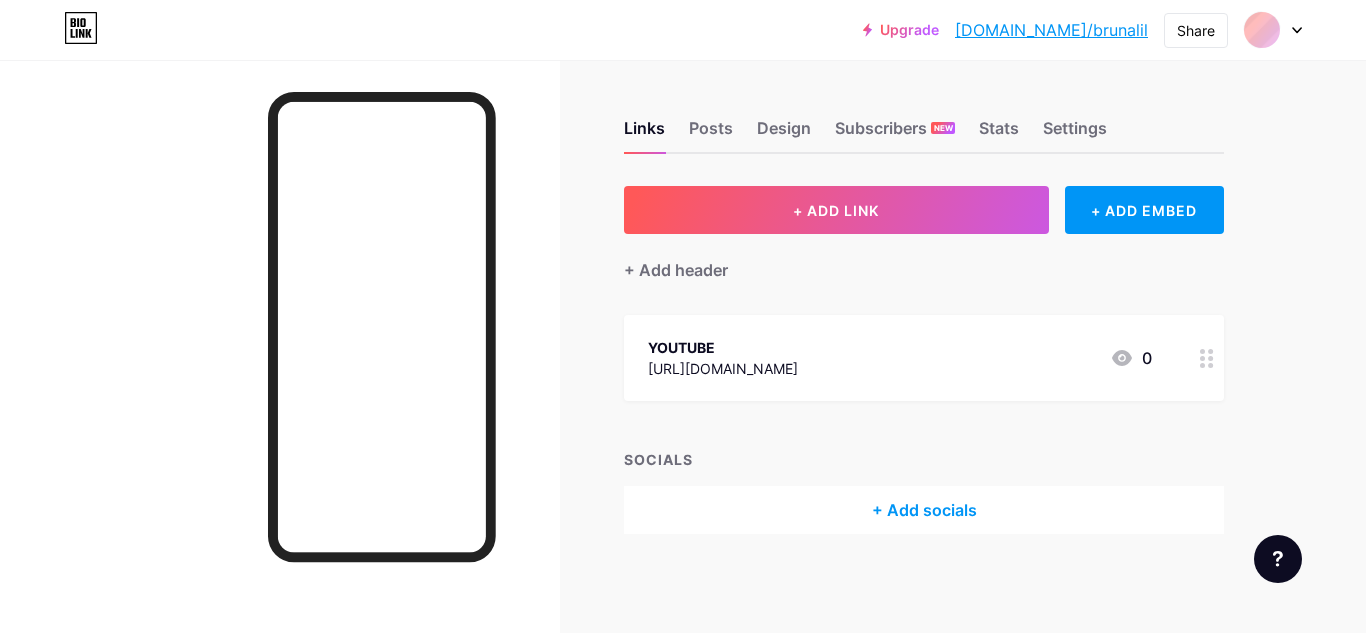 scroll, scrollTop: 0, scrollLeft: 0, axis: both 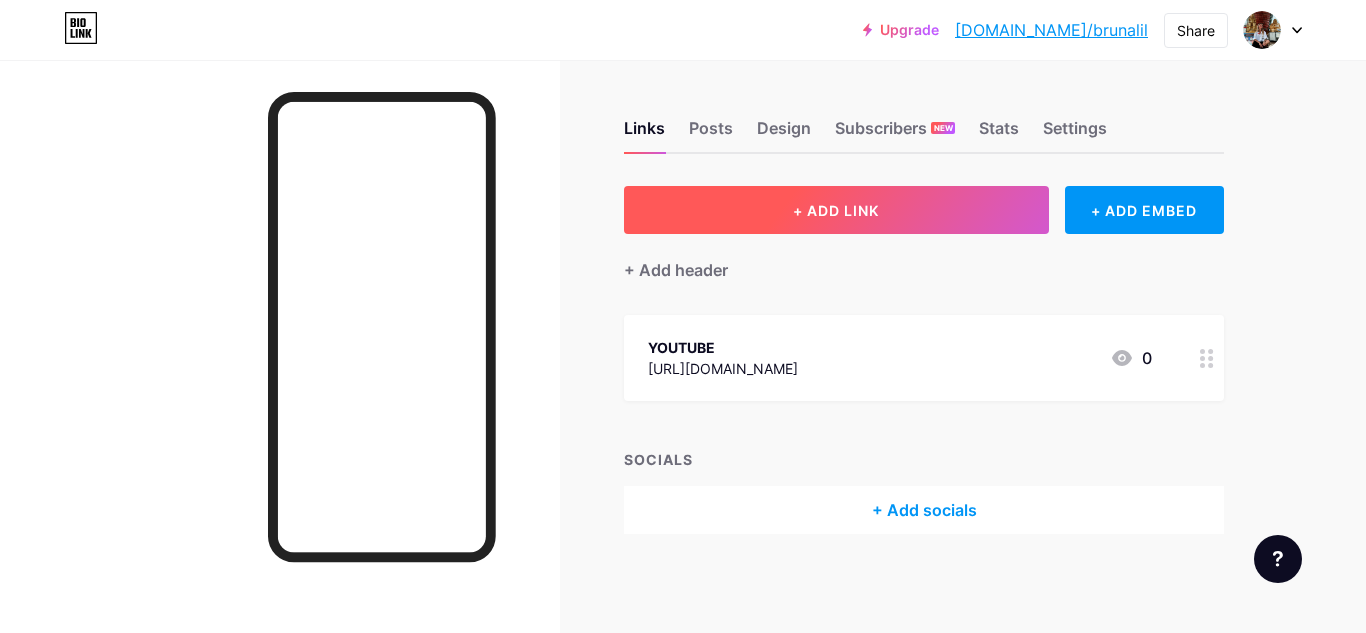 click on "+ ADD LINK" at bounding box center [836, 210] 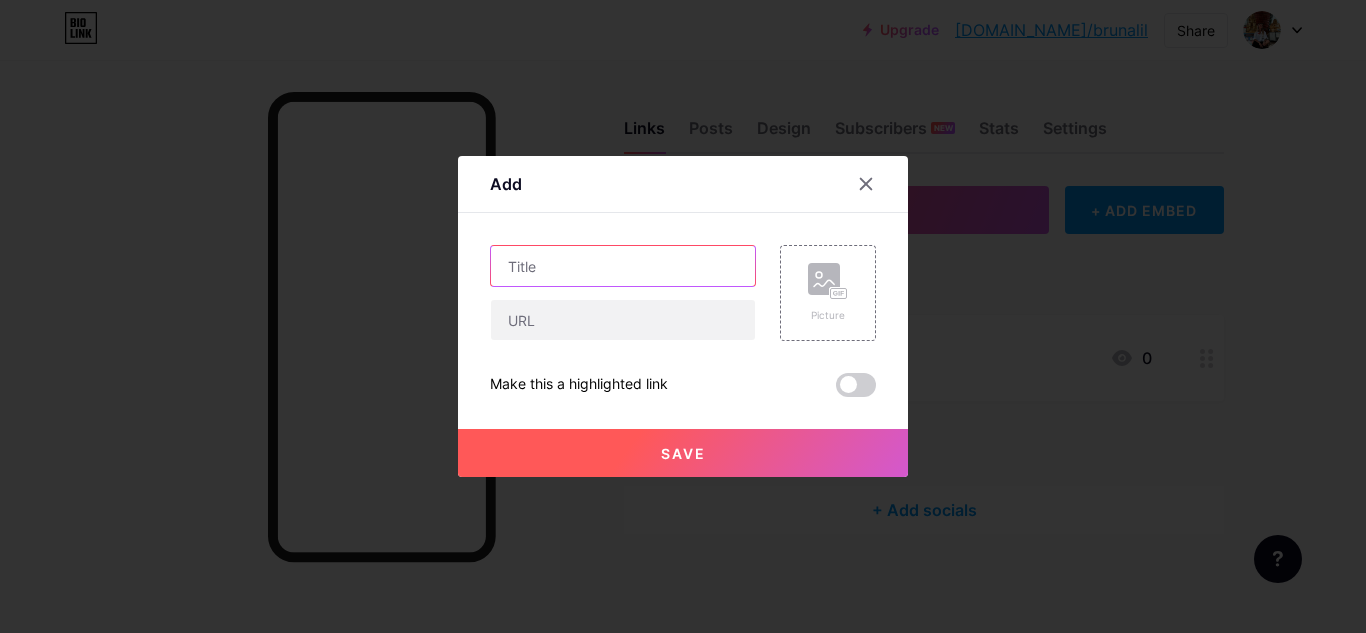 click at bounding box center [623, 266] 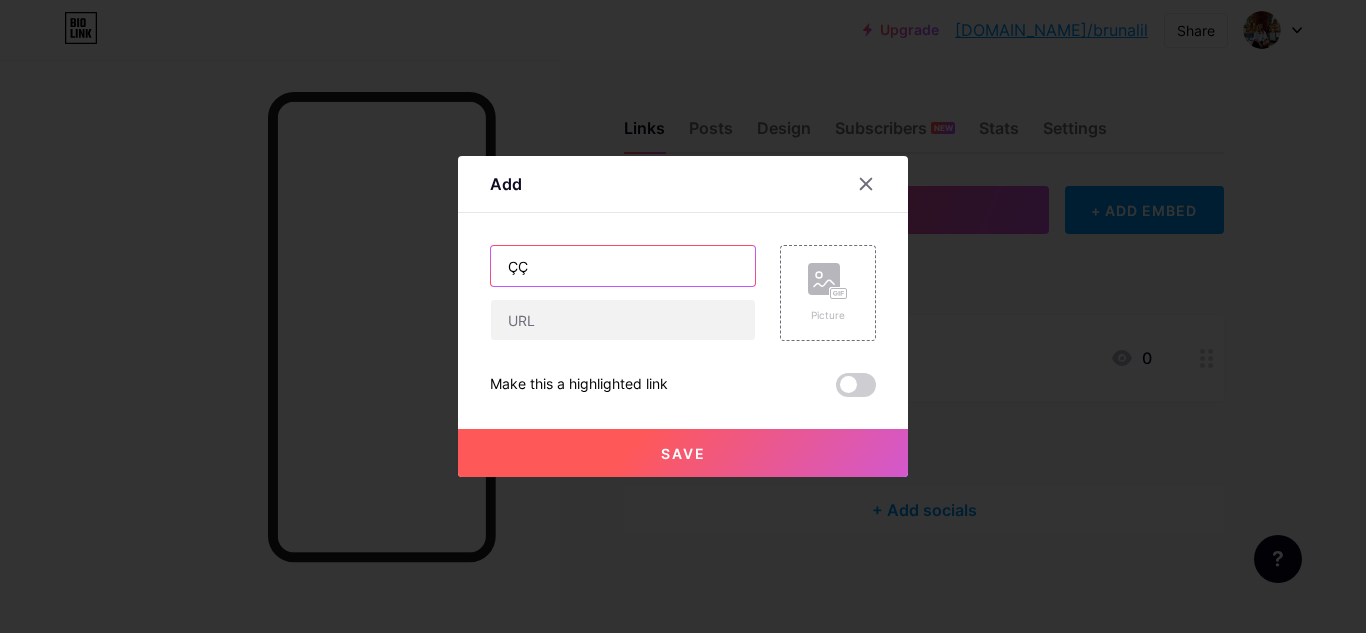 type on "Ç" 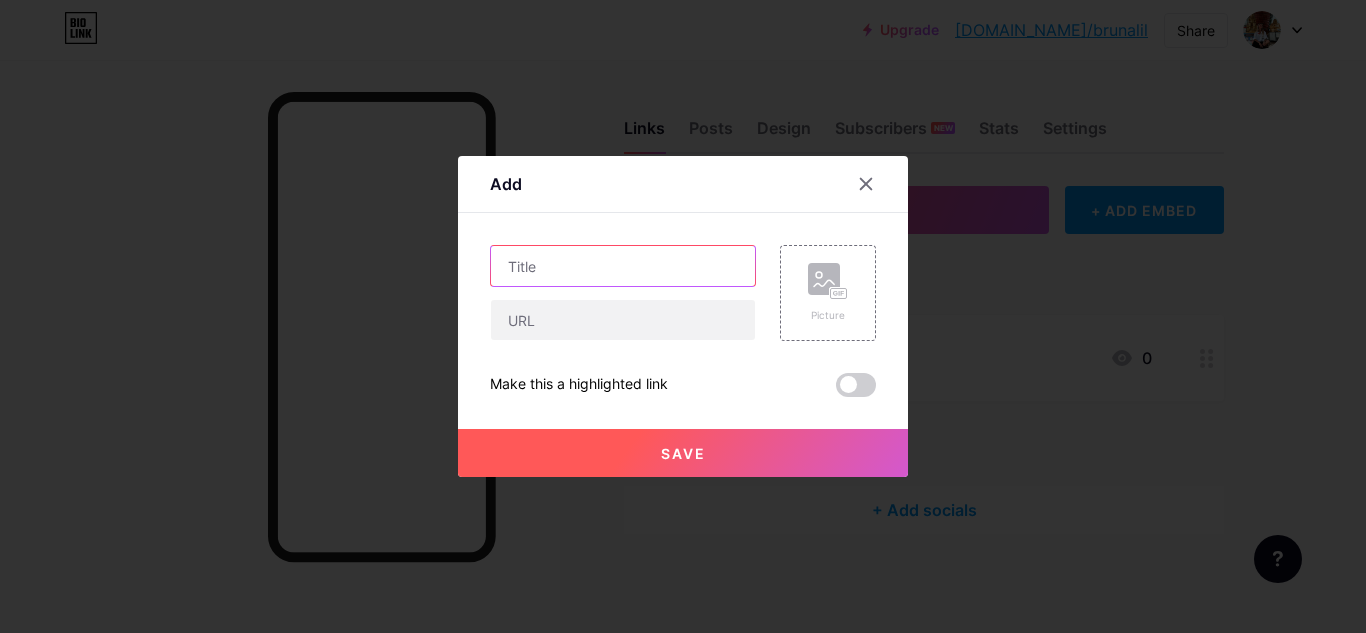type on "L" 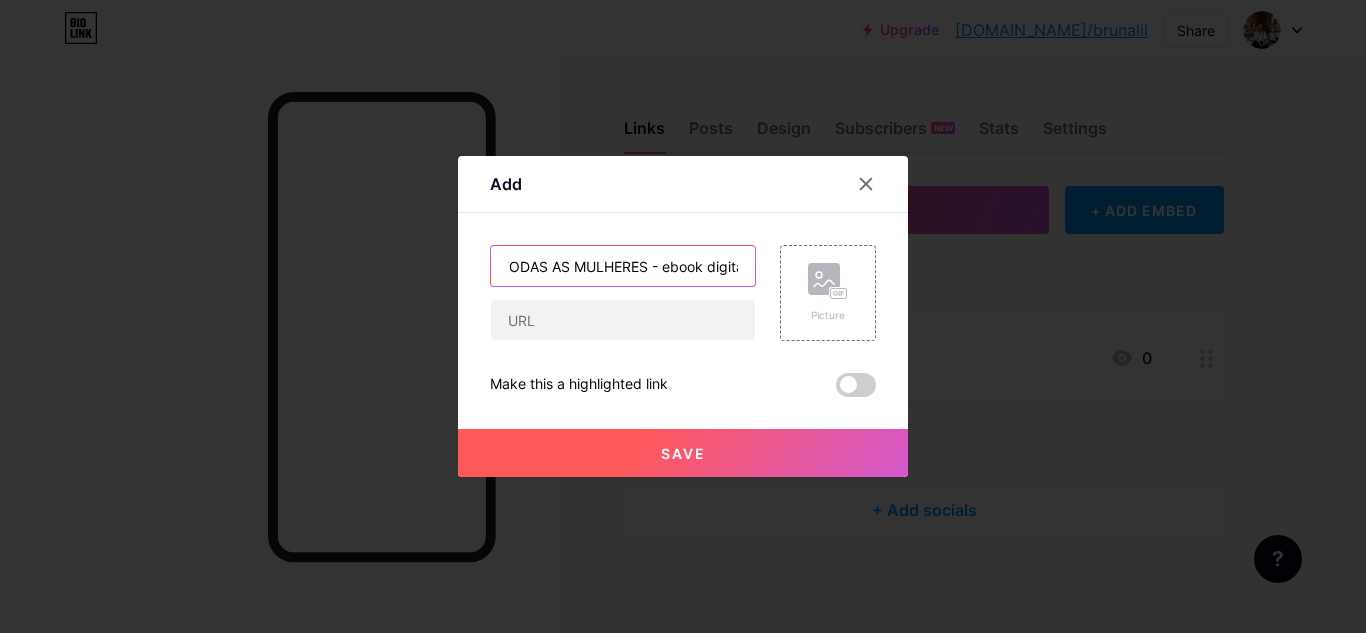 scroll, scrollTop: 0, scrollLeft: 58, axis: horizontal 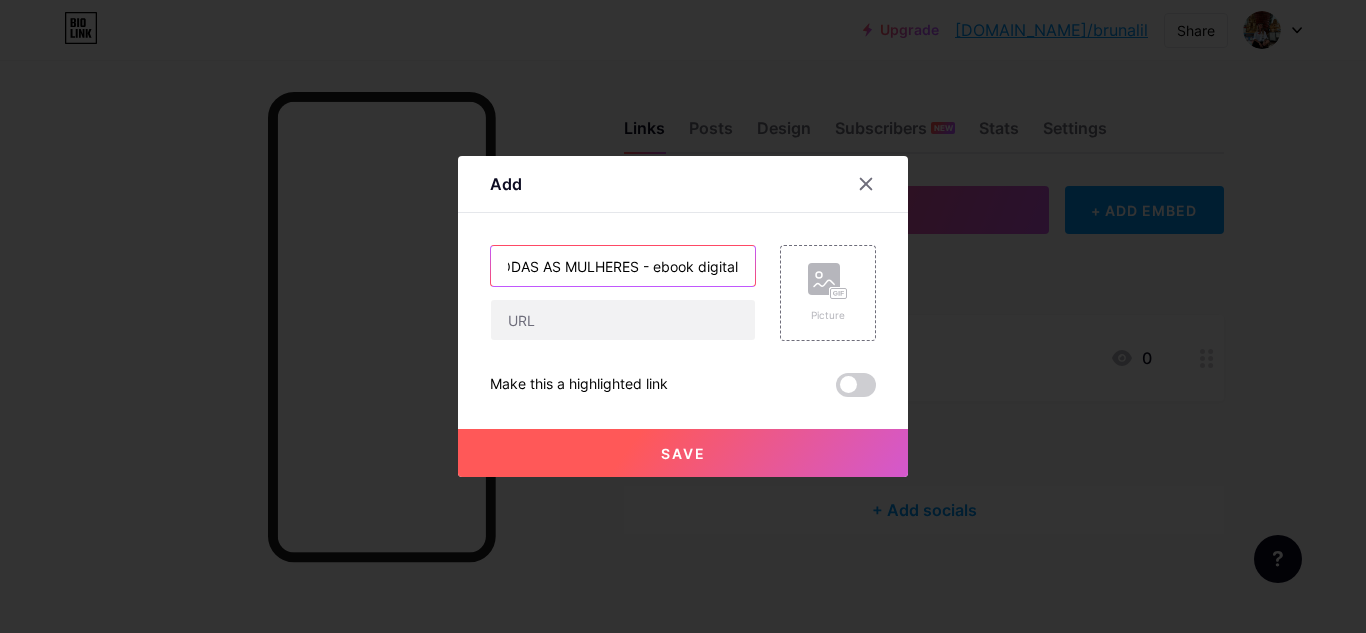click on "PARA TODAS AS MULHERES - ebook digital" at bounding box center (623, 266) 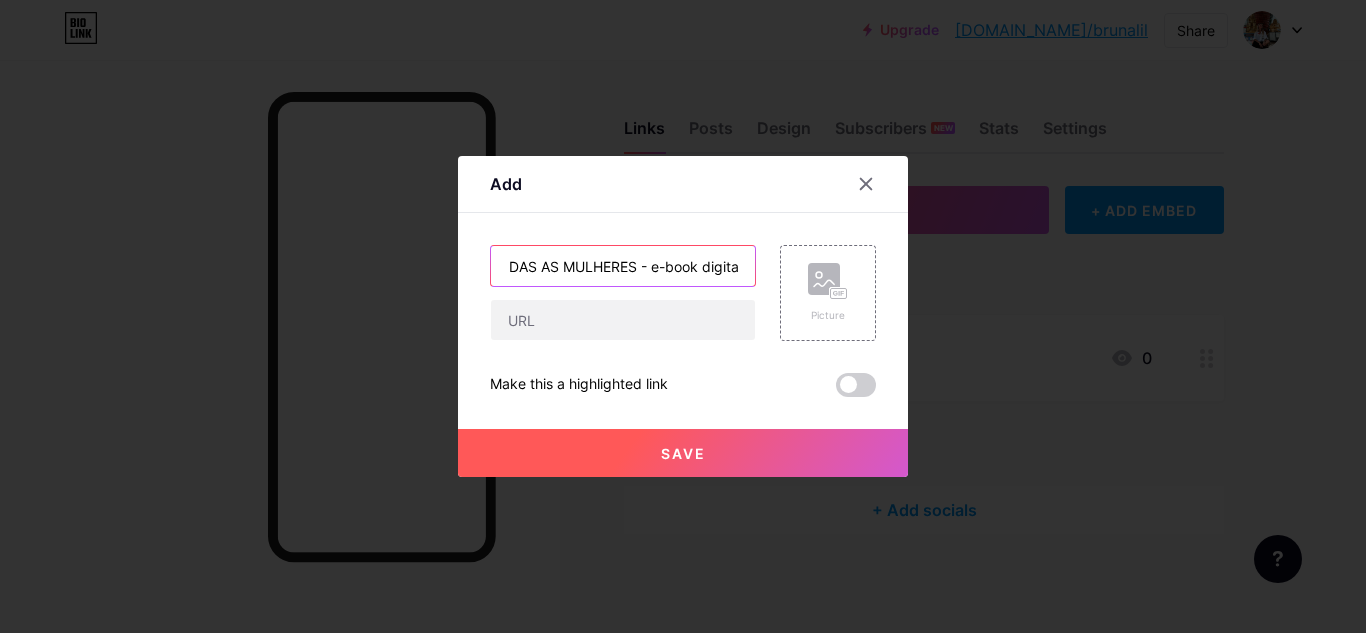 click on "PARA TODAS AS MULHERES - e-book digital" at bounding box center (623, 266) 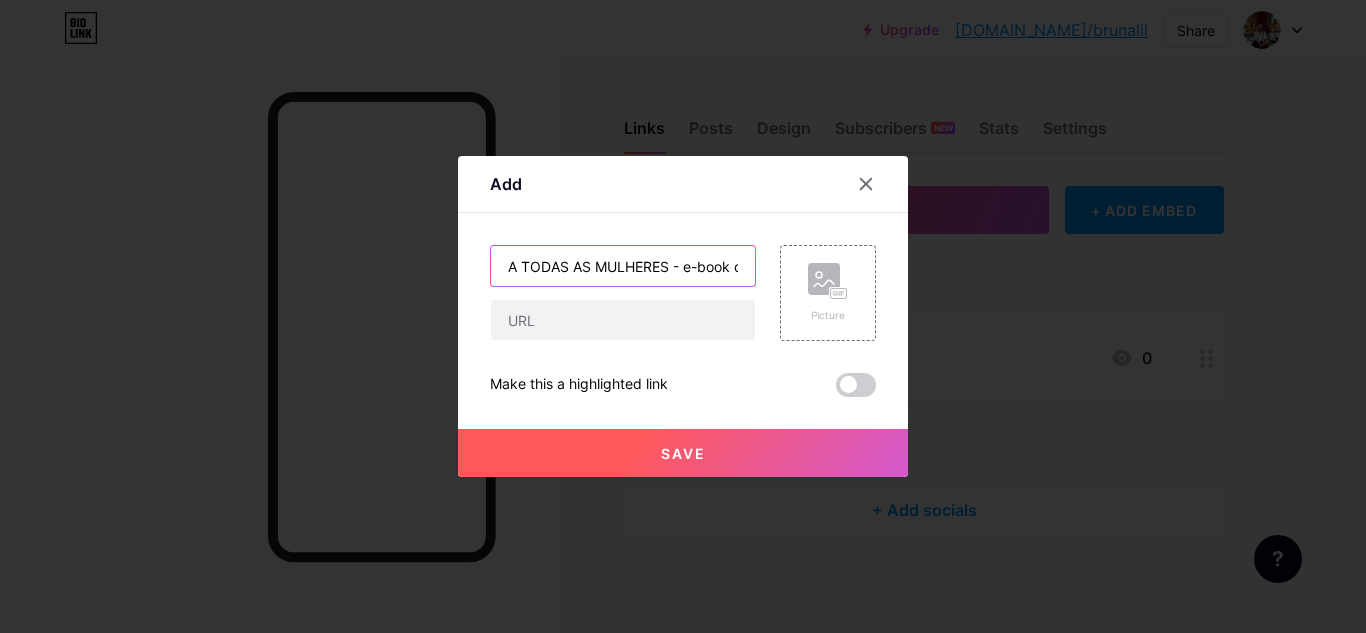 scroll, scrollTop: 0, scrollLeft: 0, axis: both 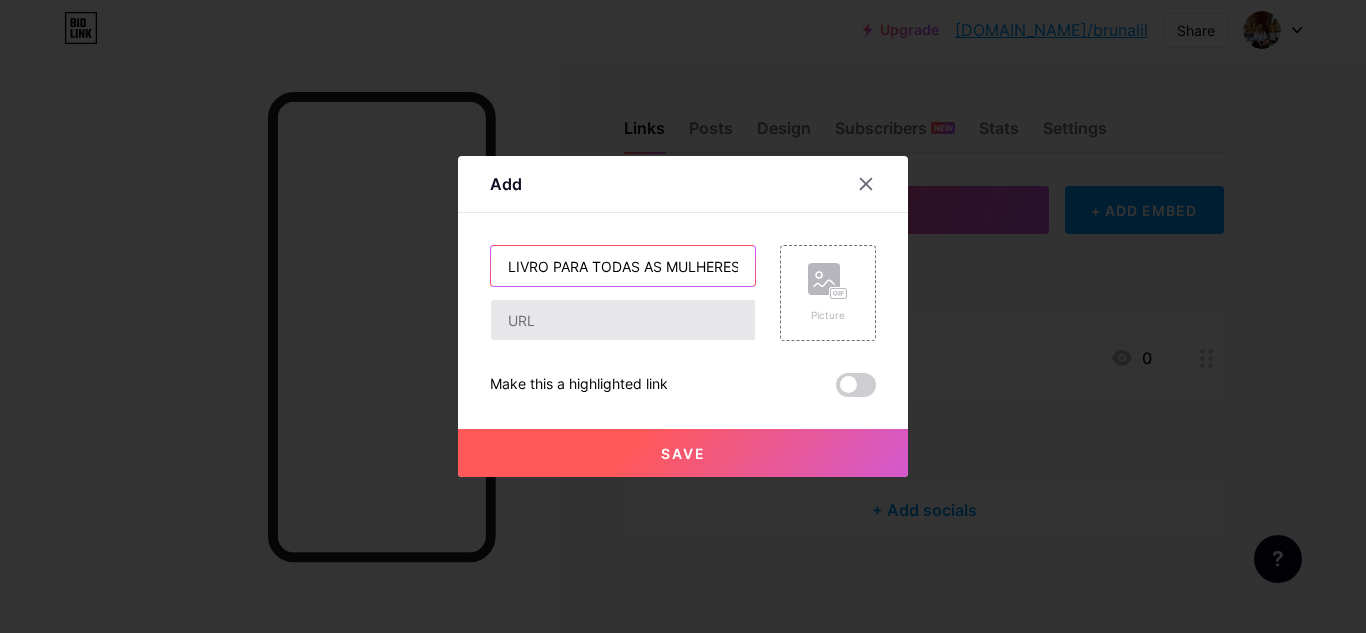 type on "LIVRO PARA TODAS AS MULHERES - e-book digital" 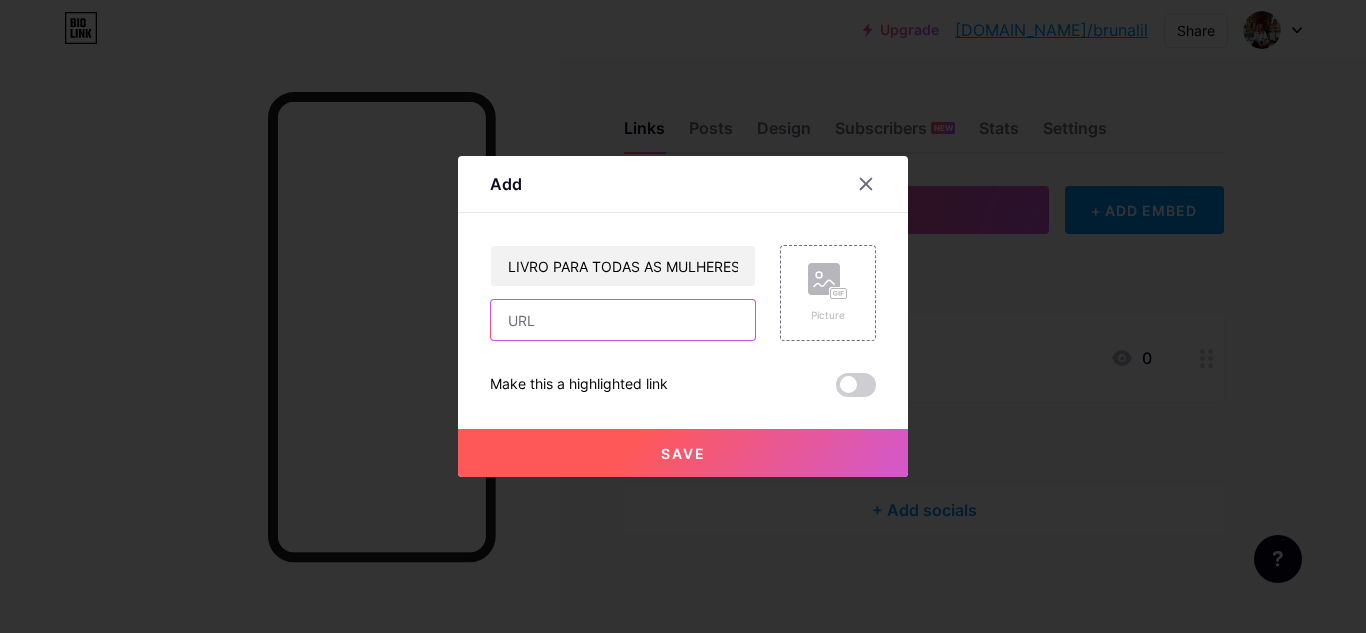 click at bounding box center (623, 320) 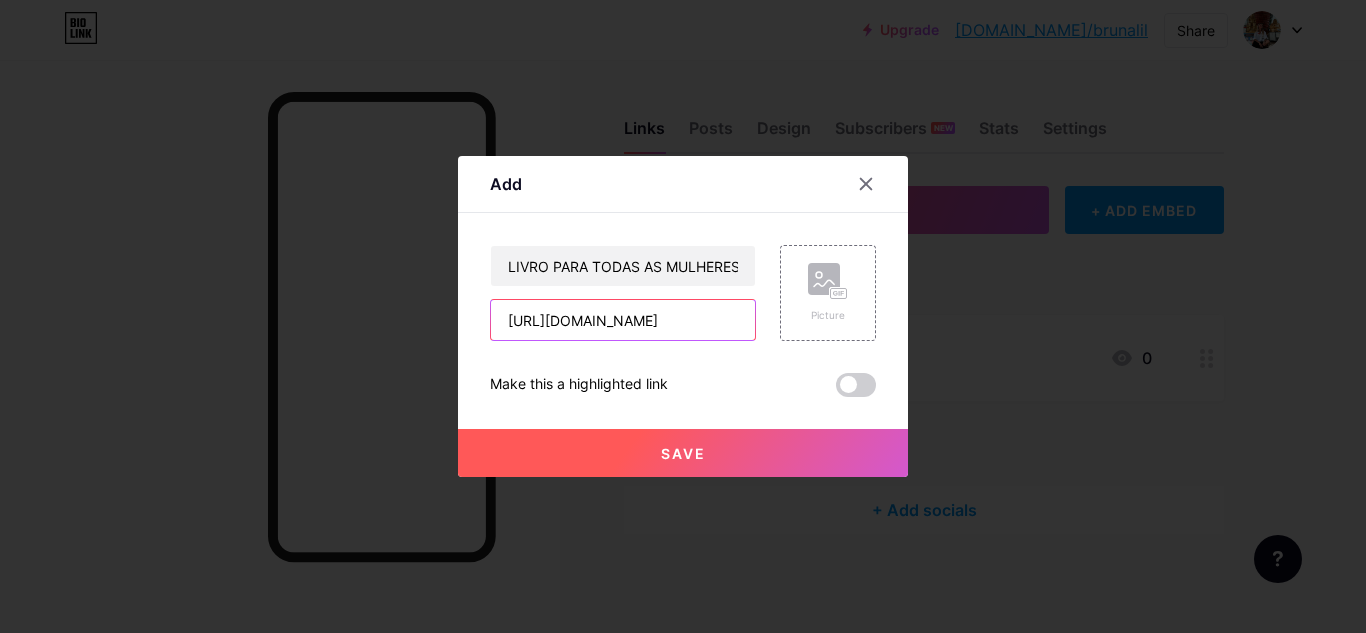 scroll, scrollTop: 0, scrollLeft: 22, axis: horizontal 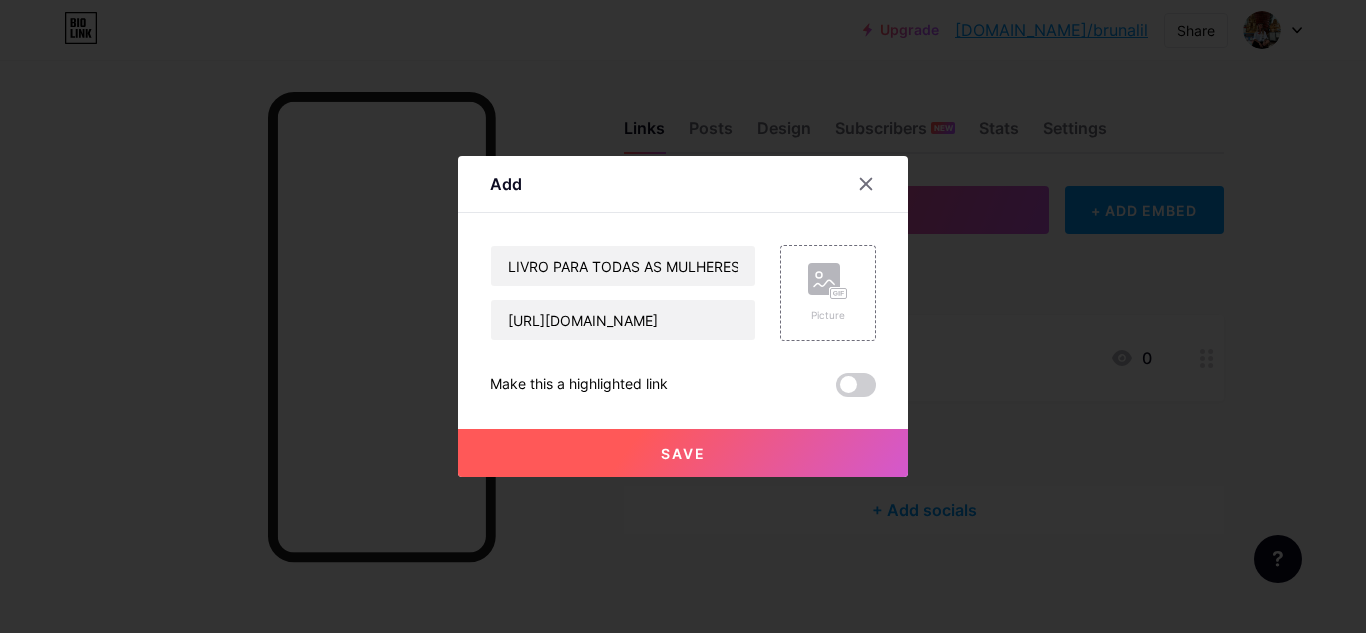 click on "Save" at bounding box center [683, 453] 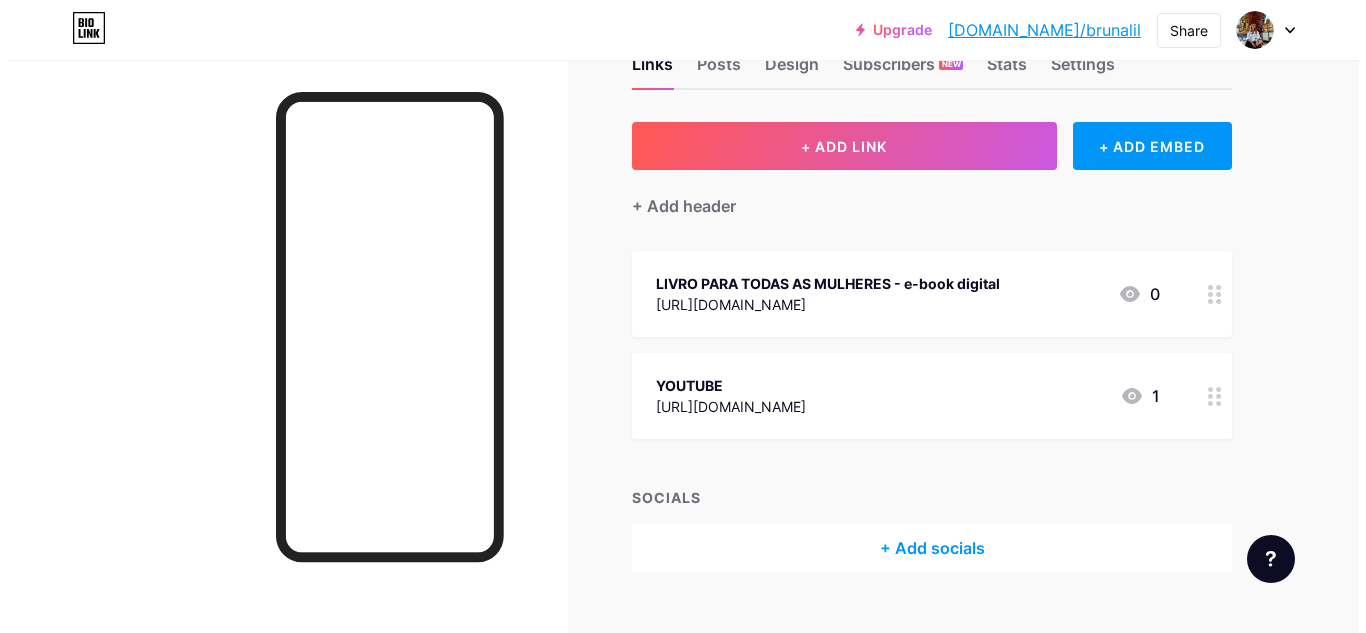 scroll, scrollTop: 102, scrollLeft: 0, axis: vertical 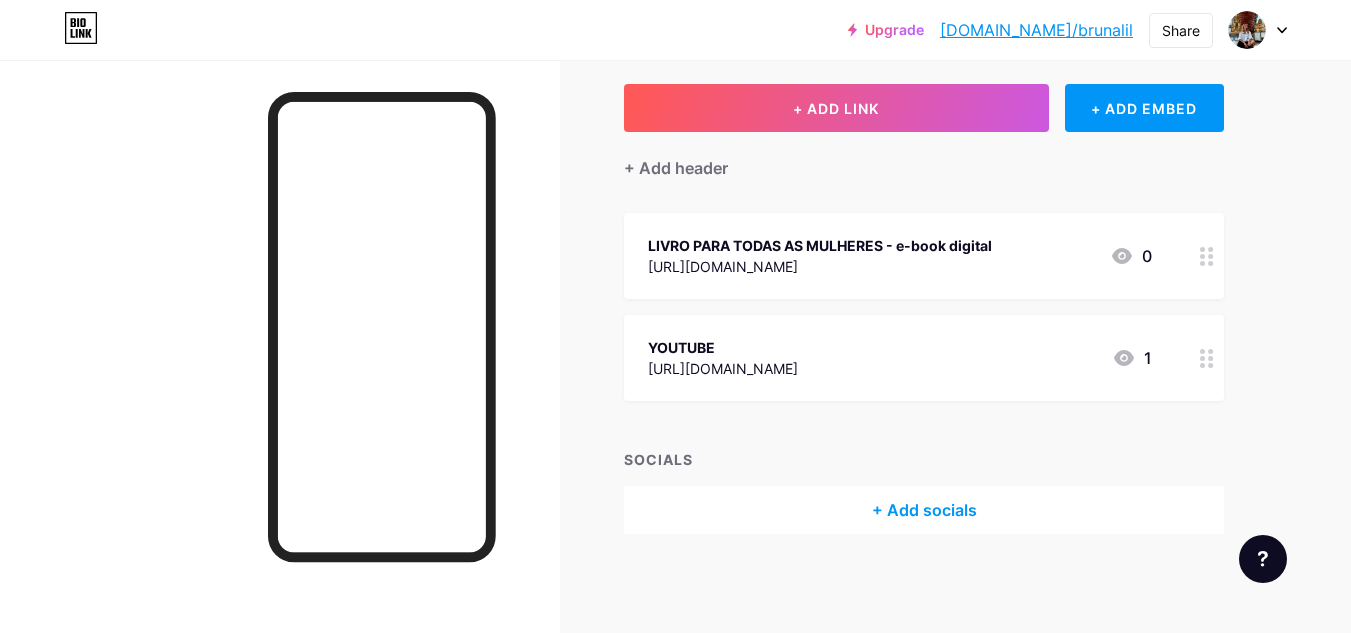 click on "+ Add socials" at bounding box center [924, 510] 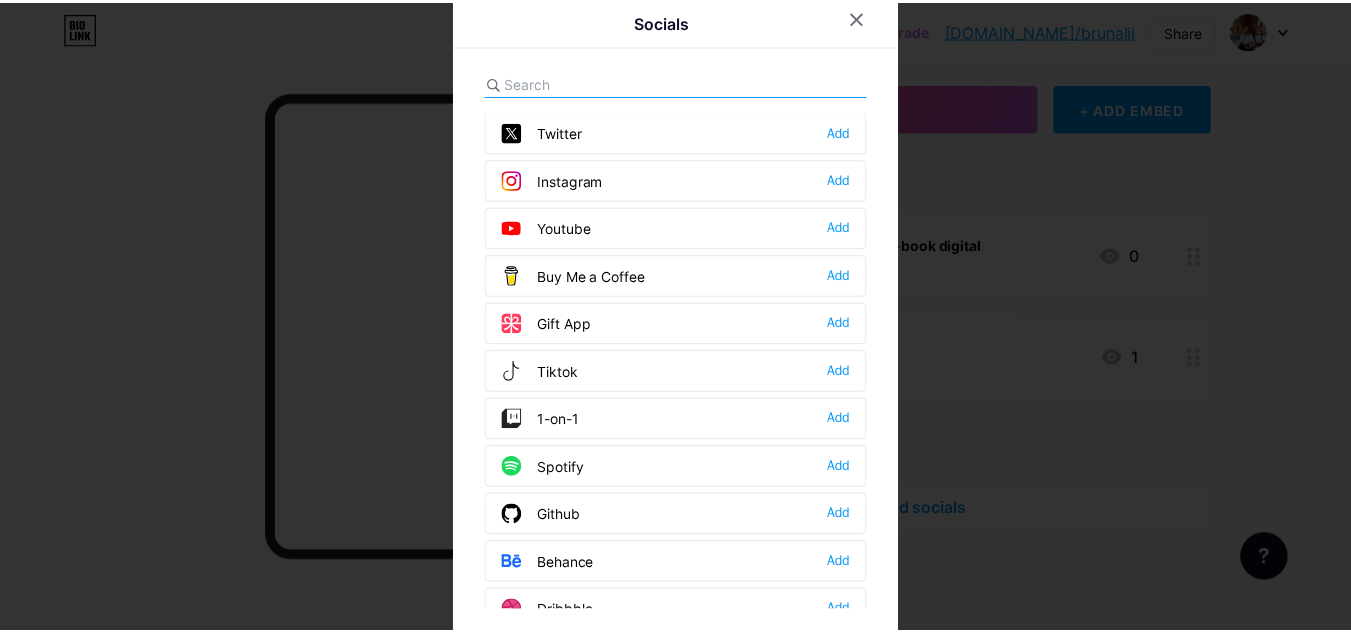scroll, scrollTop: 0, scrollLeft: 0, axis: both 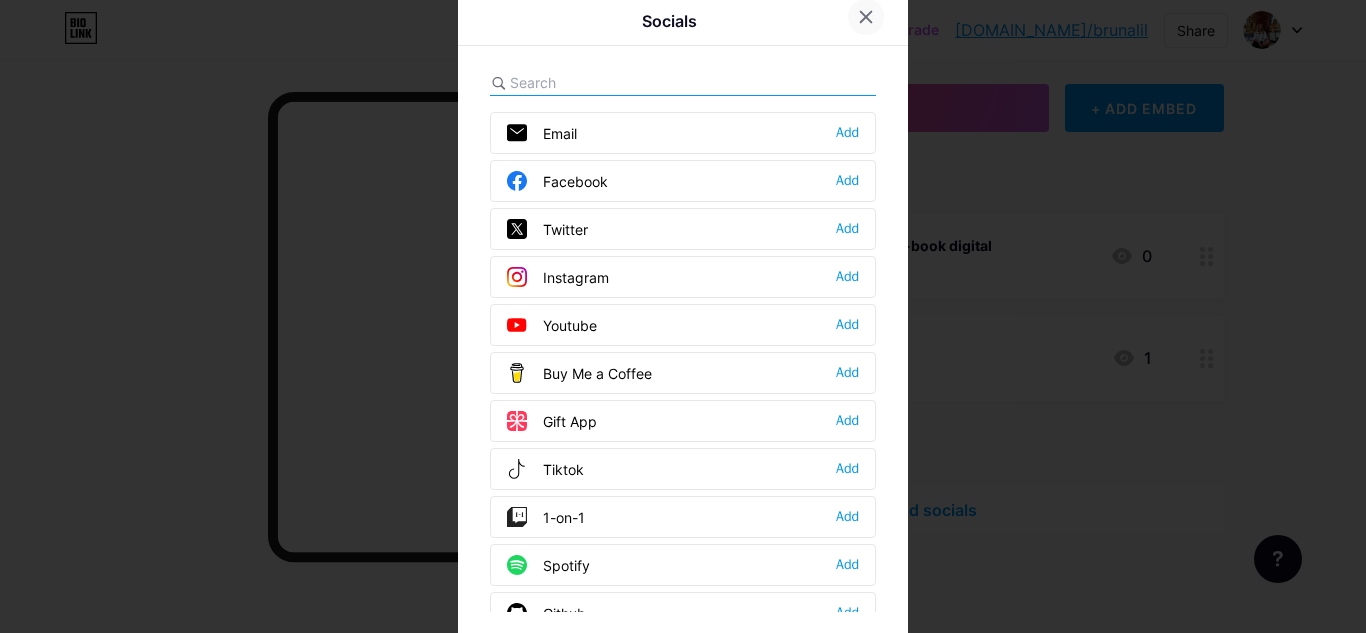 click at bounding box center [866, 17] 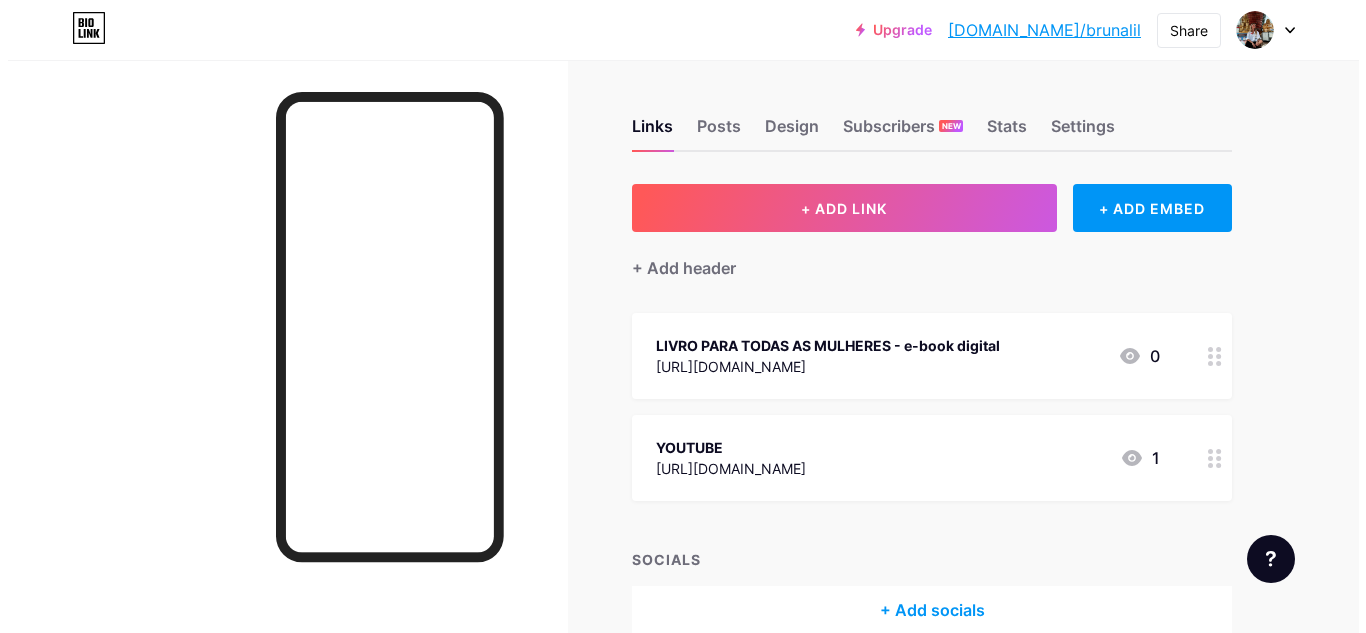 scroll, scrollTop: 0, scrollLeft: 0, axis: both 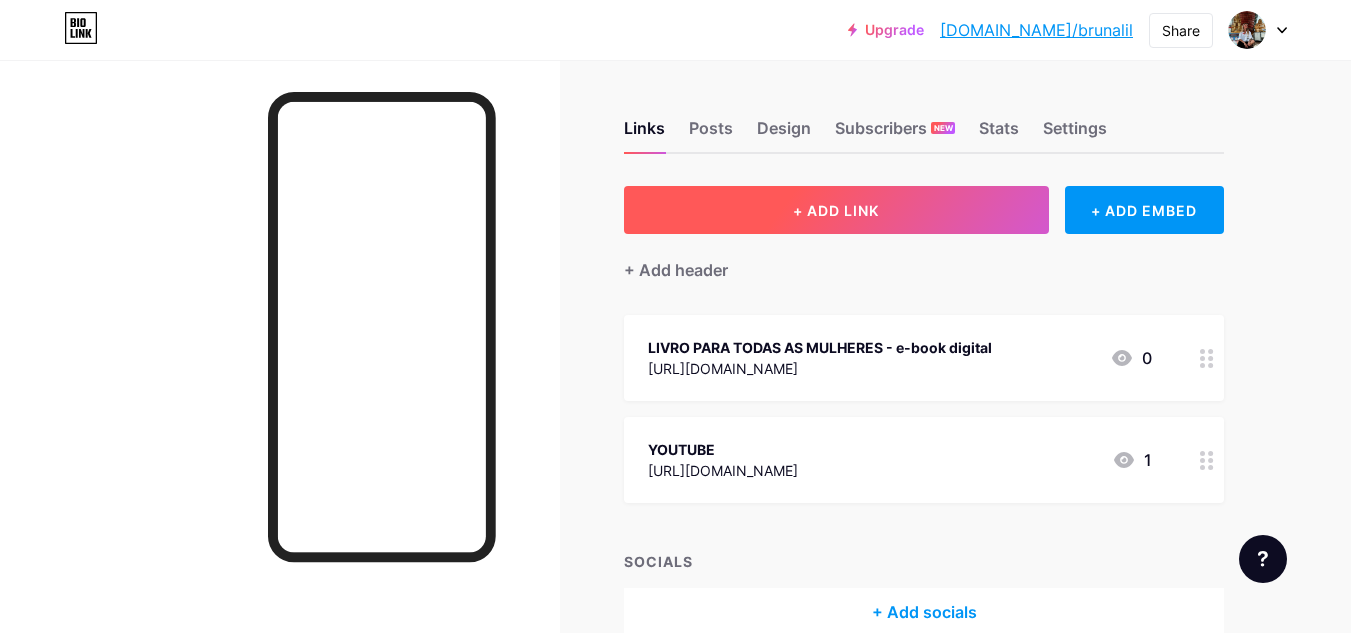 click on "+ ADD LINK" at bounding box center (836, 210) 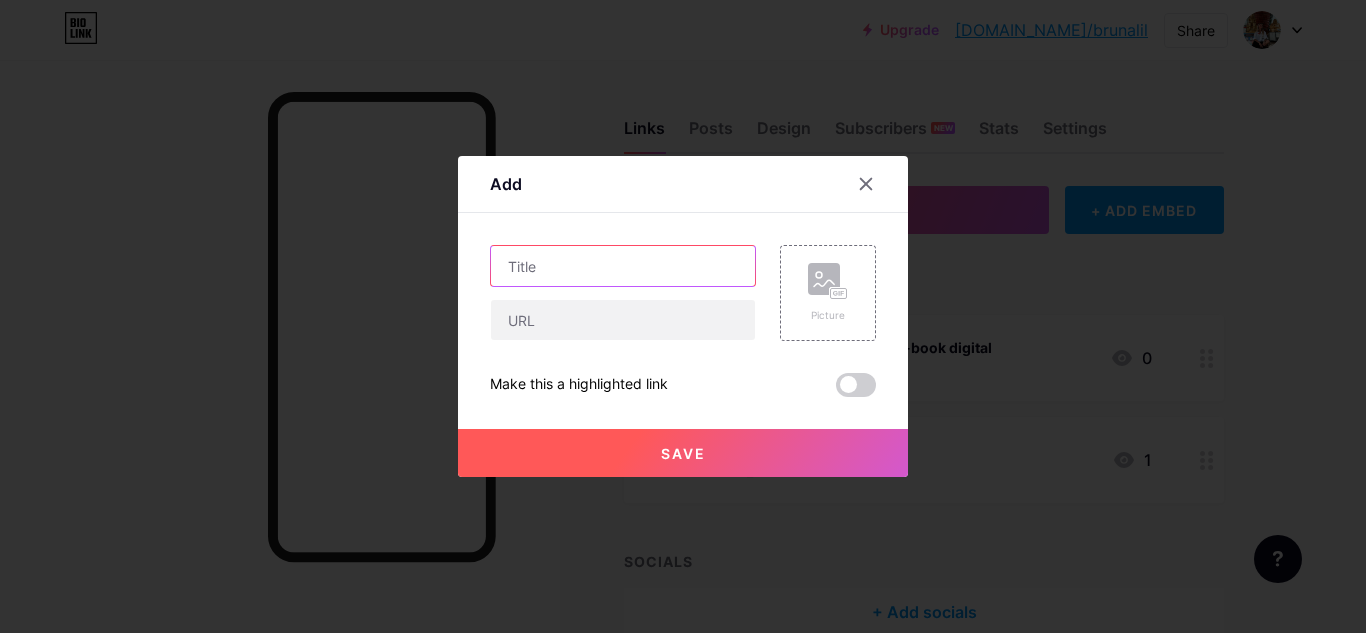 click at bounding box center [623, 266] 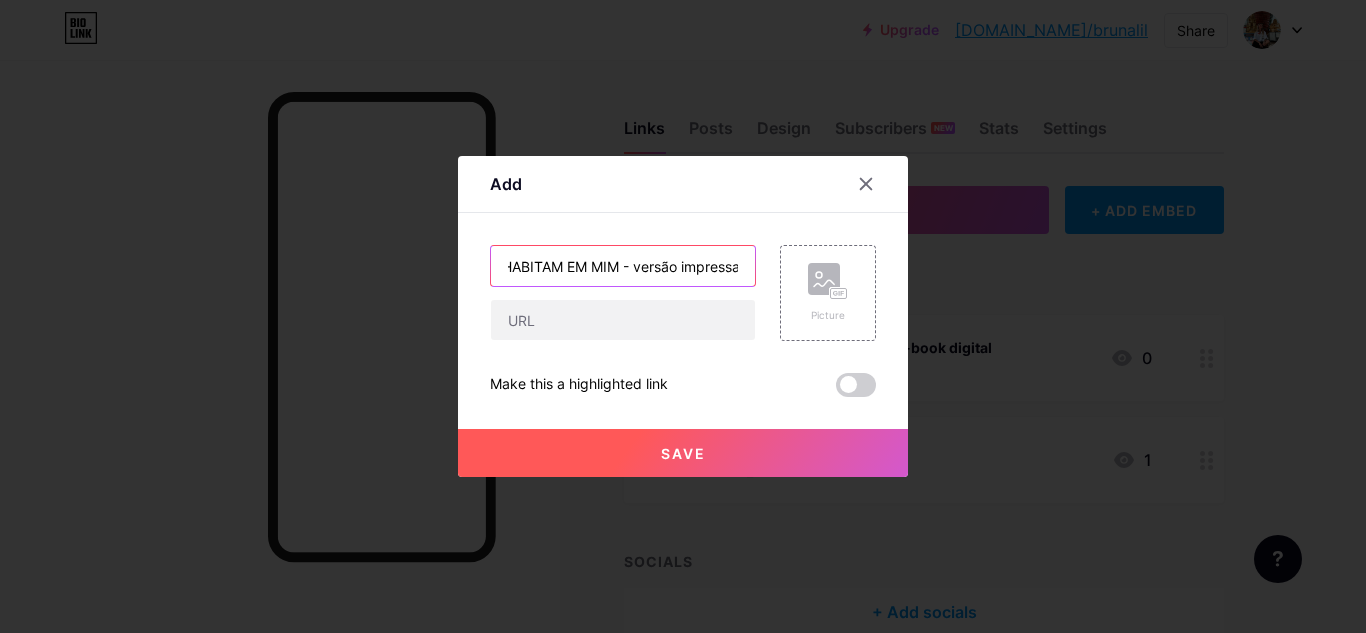 scroll, scrollTop: 0, scrollLeft: 238, axis: horizontal 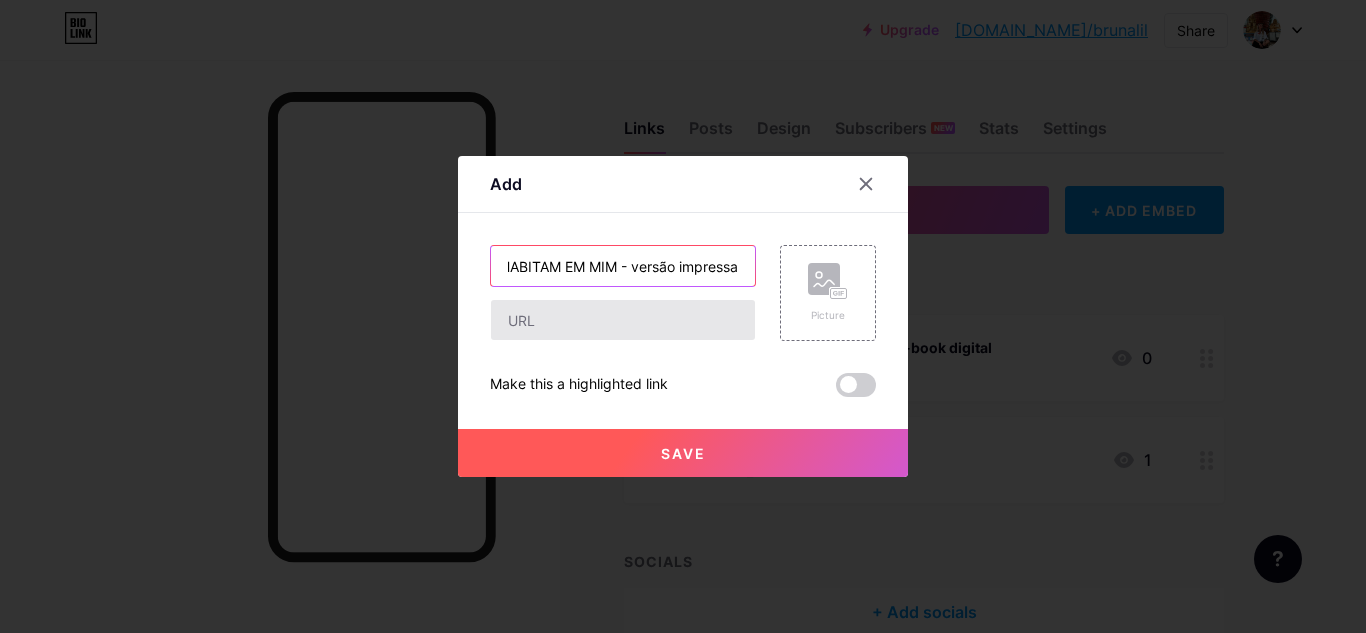 type on "PARA TODAS AS MULHERES QUE HABITAM EM MIM - versão impressa" 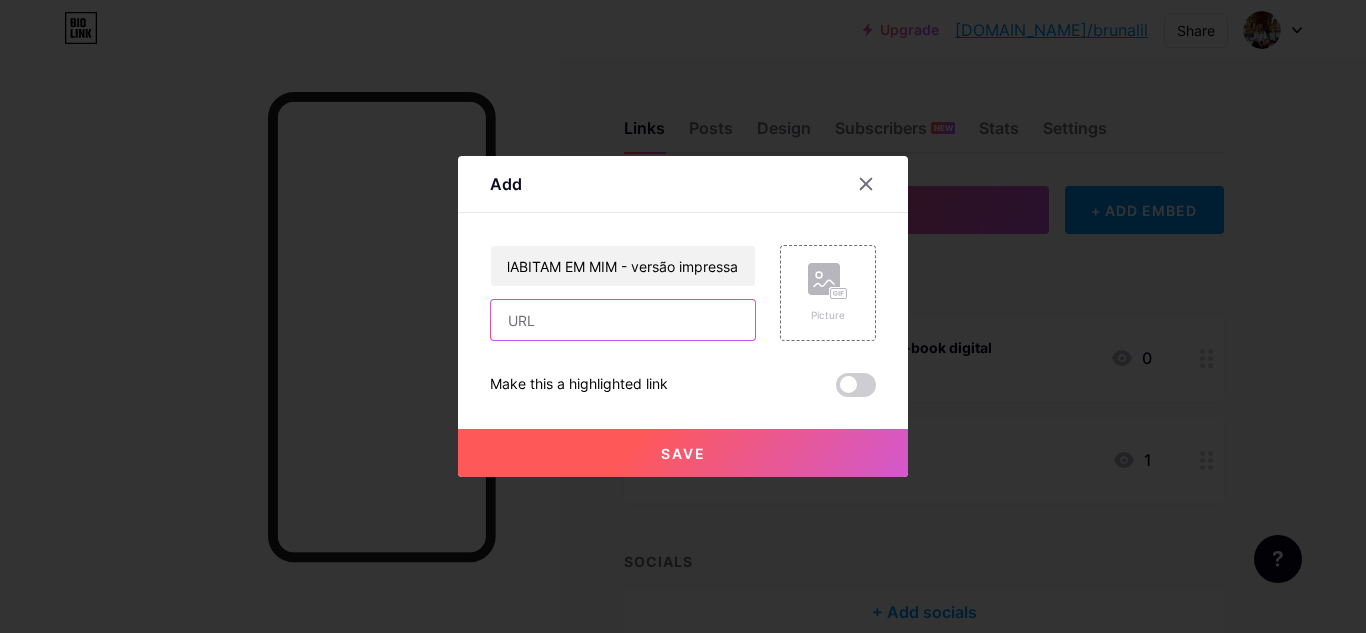 click at bounding box center [623, 320] 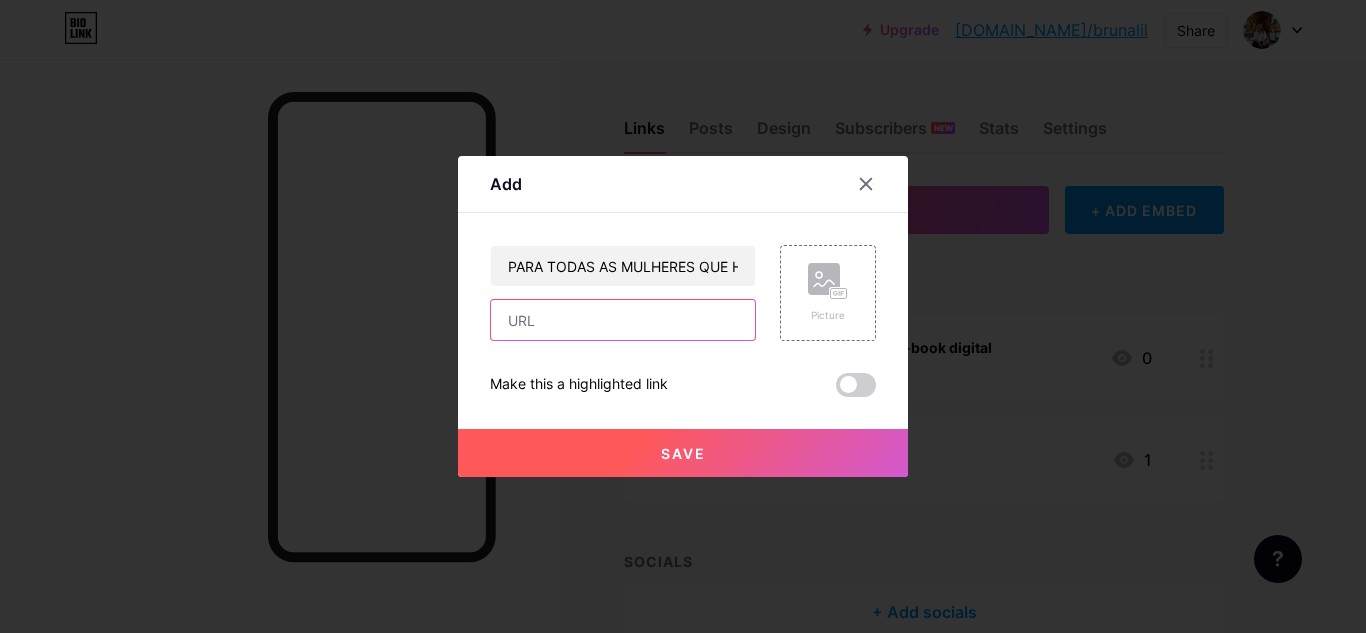 paste on "[URL][DOMAIN_NAME]" 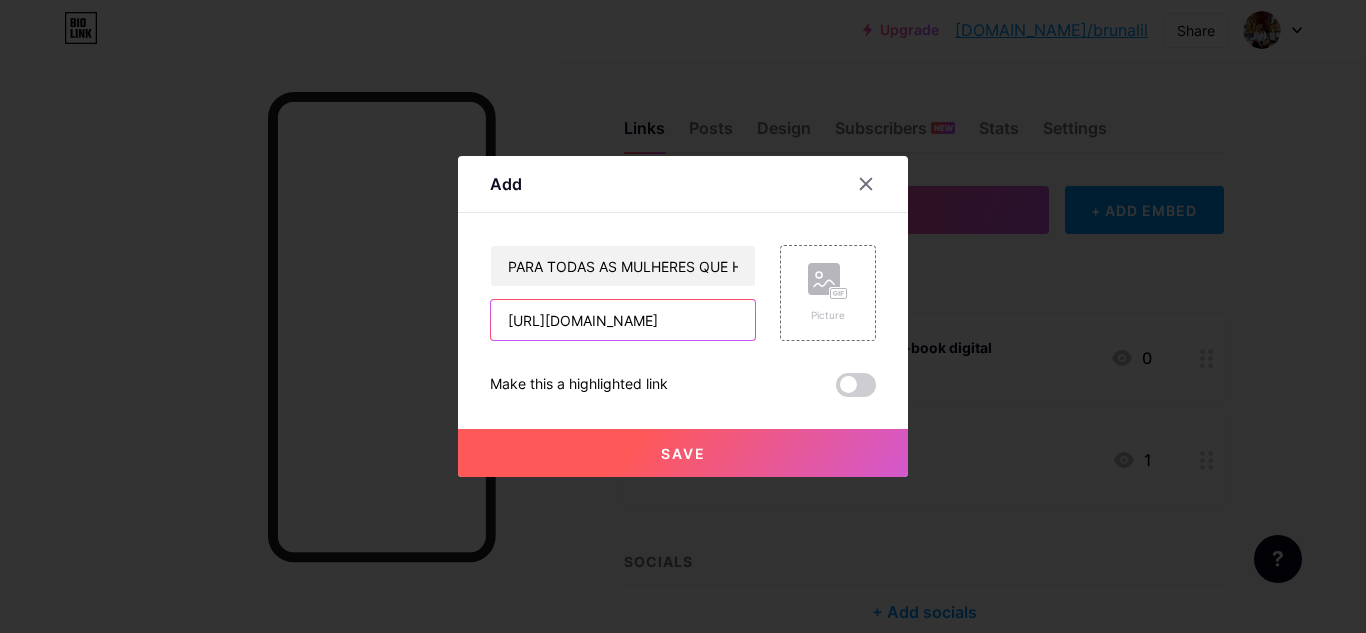 scroll, scrollTop: 0, scrollLeft: 22, axis: horizontal 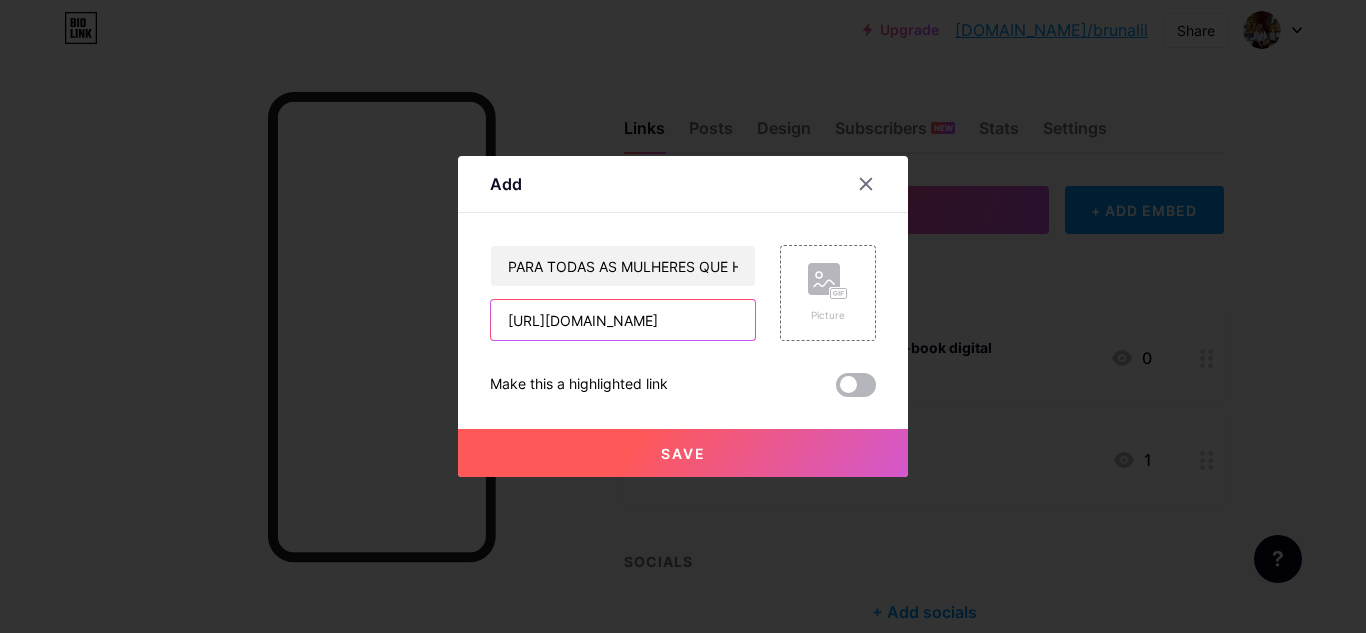 type on "[URL][DOMAIN_NAME]" 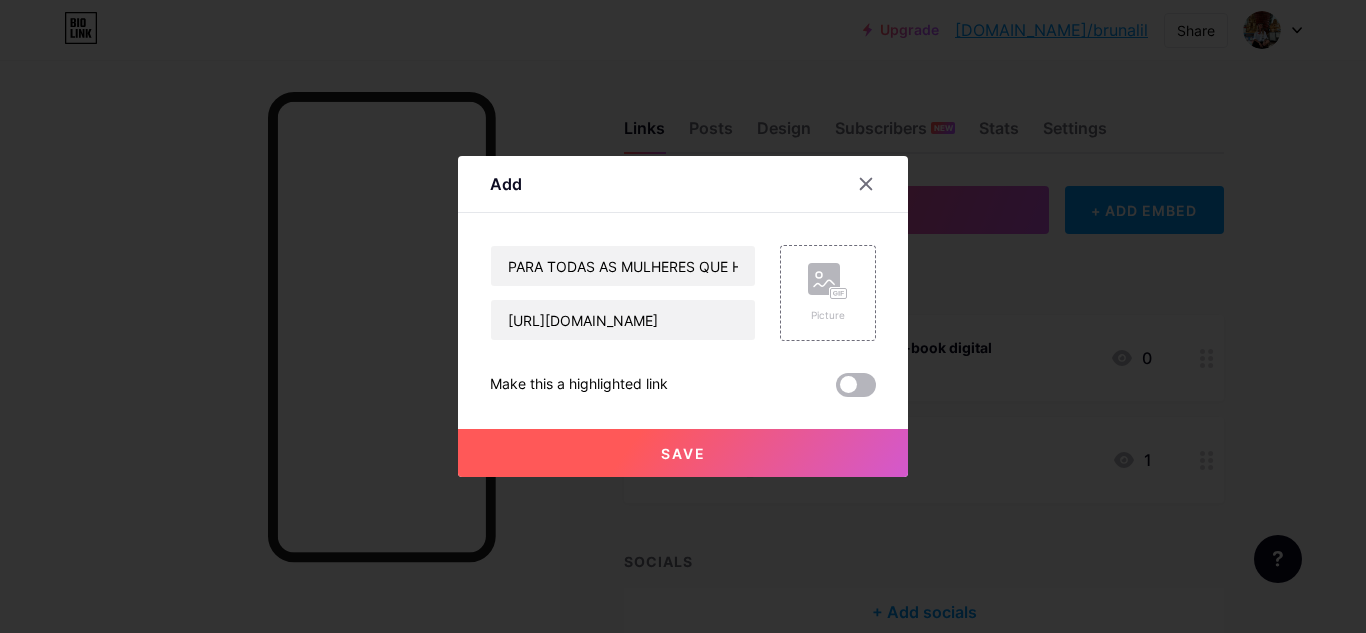 scroll, scrollTop: 0, scrollLeft: 0, axis: both 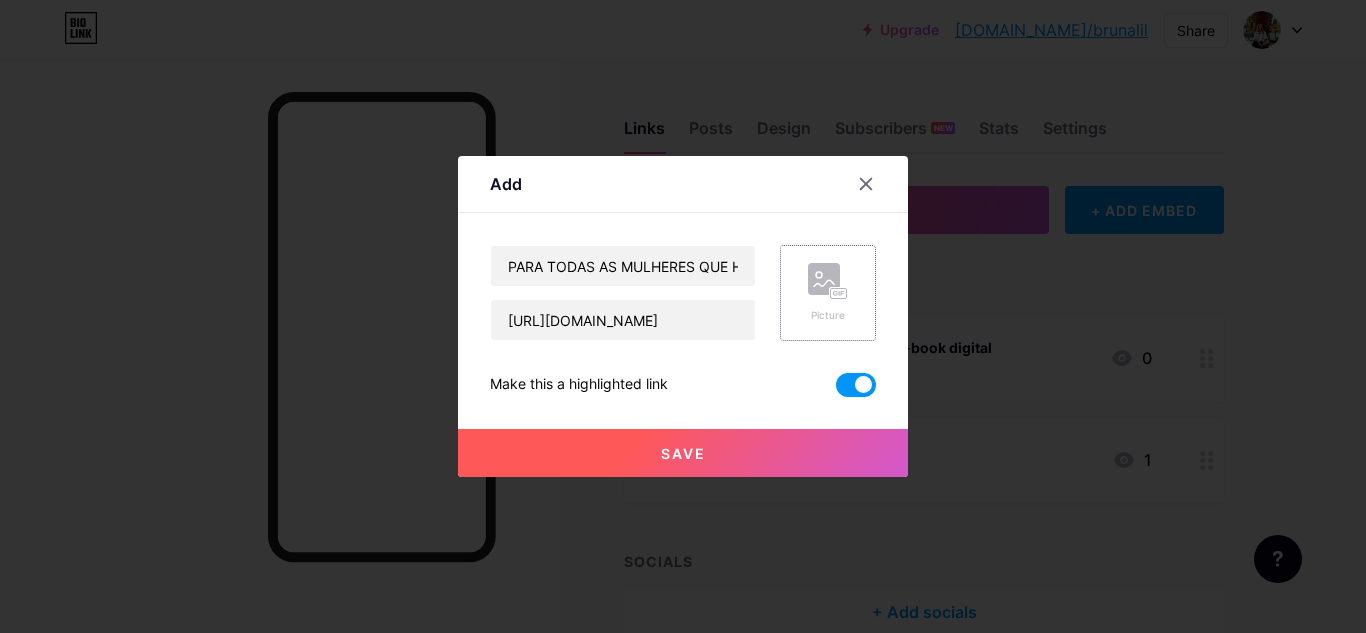 click 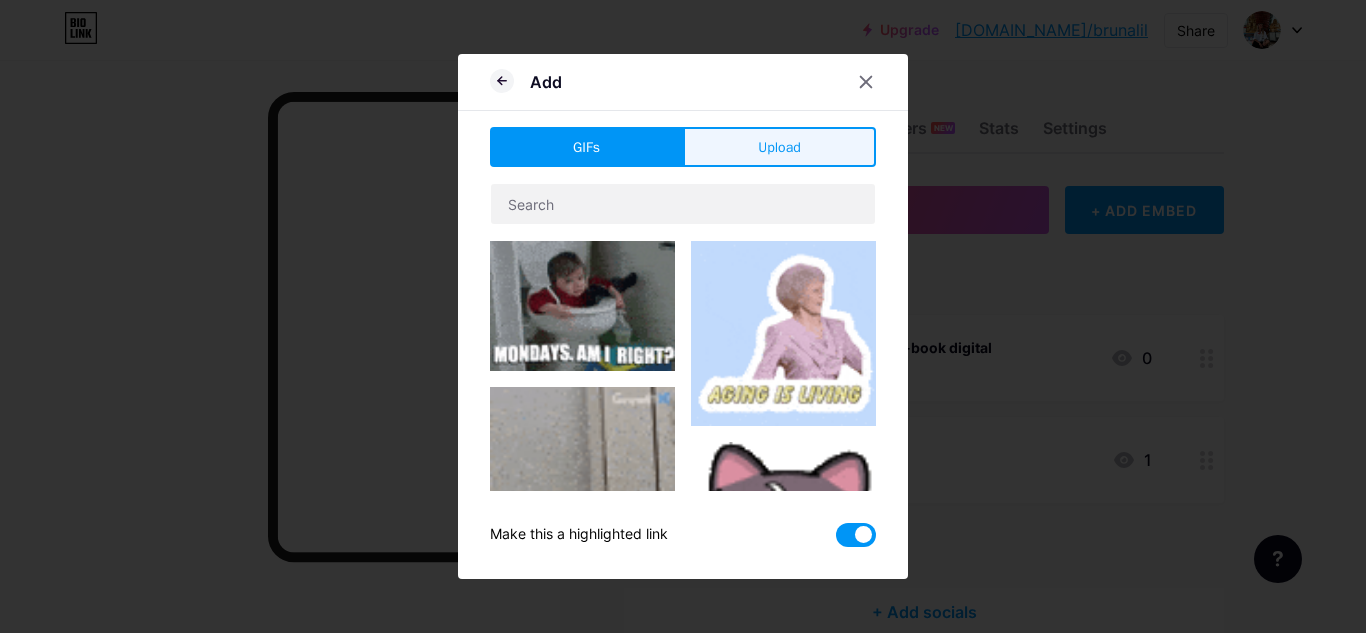 click on "Upload" at bounding box center [779, 147] 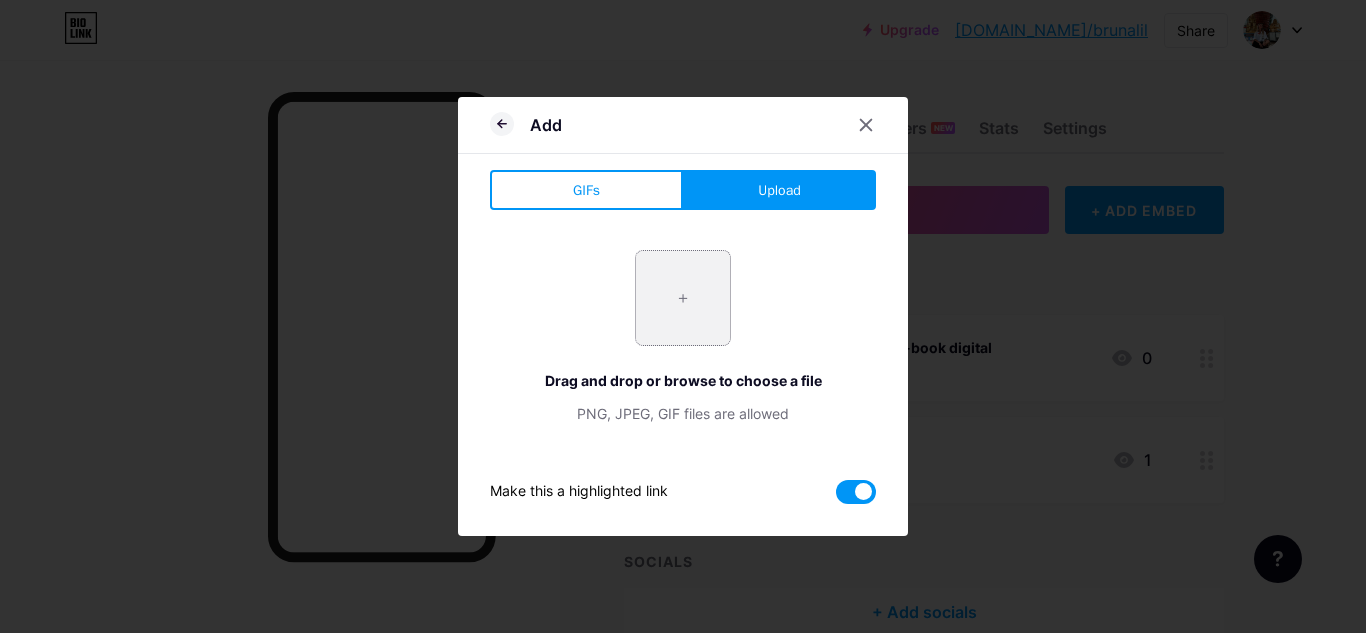 click at bounding box center [683, 298] 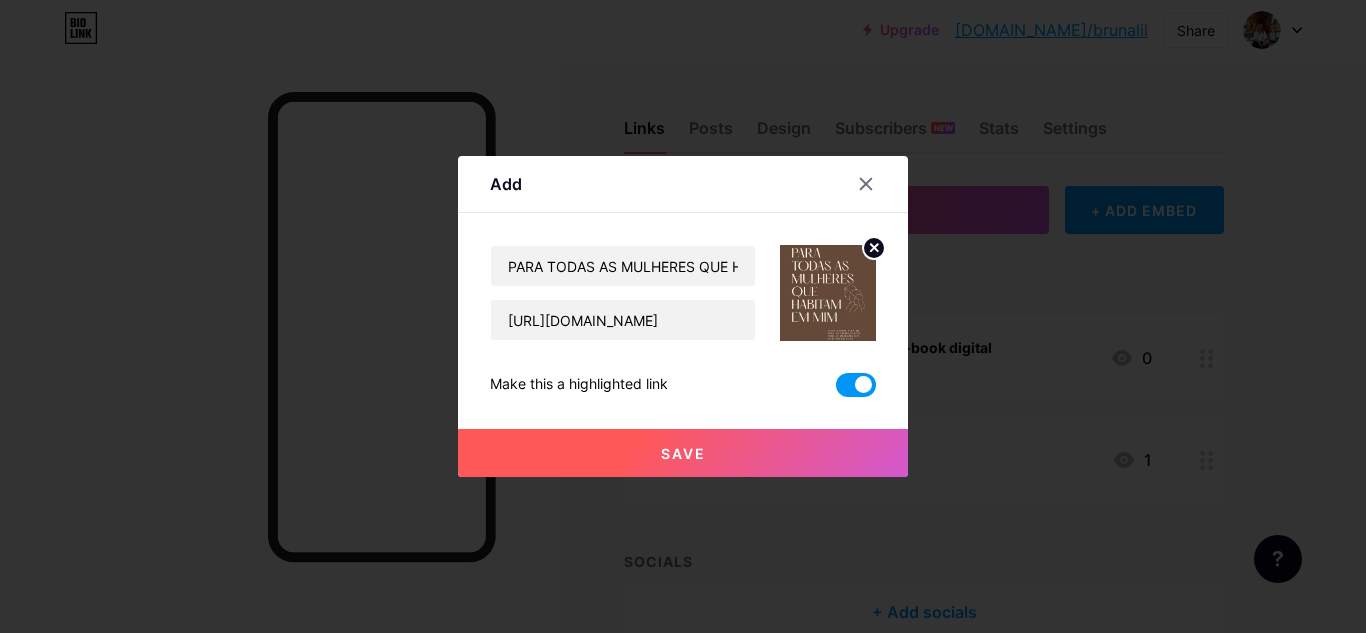 click on "Save" at bounding box center (683, 453) 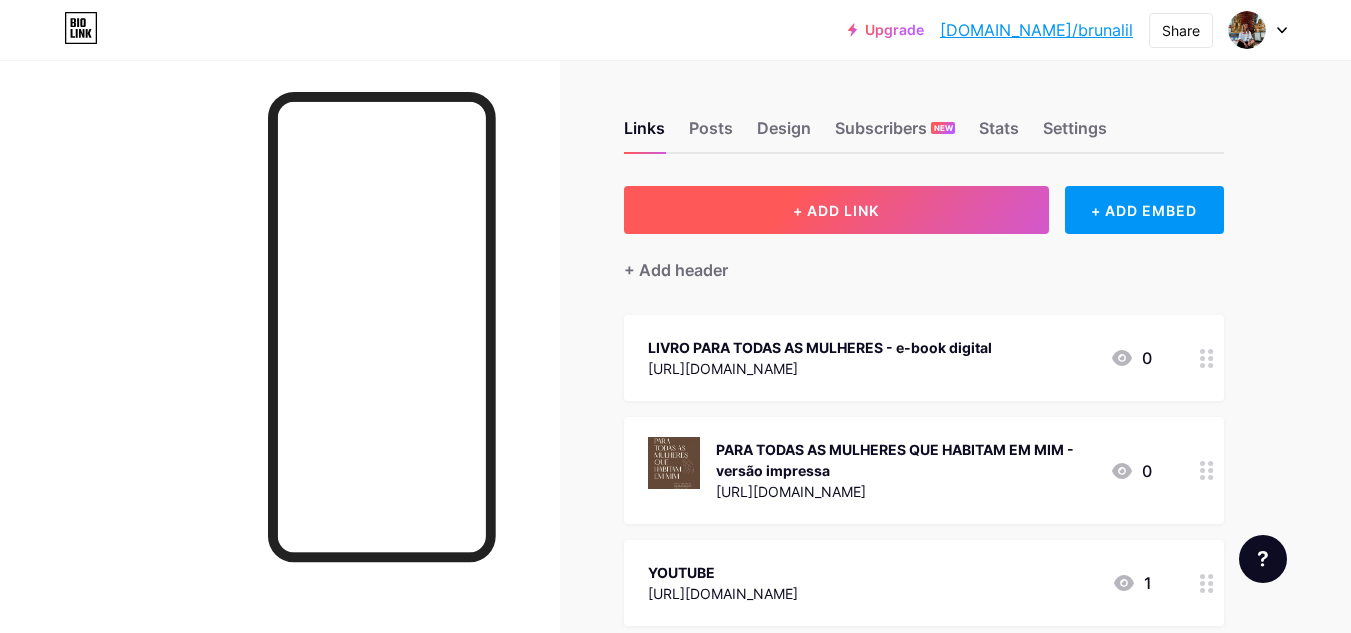 click on "+ ADD LINK" at bounding box center [836, 210] 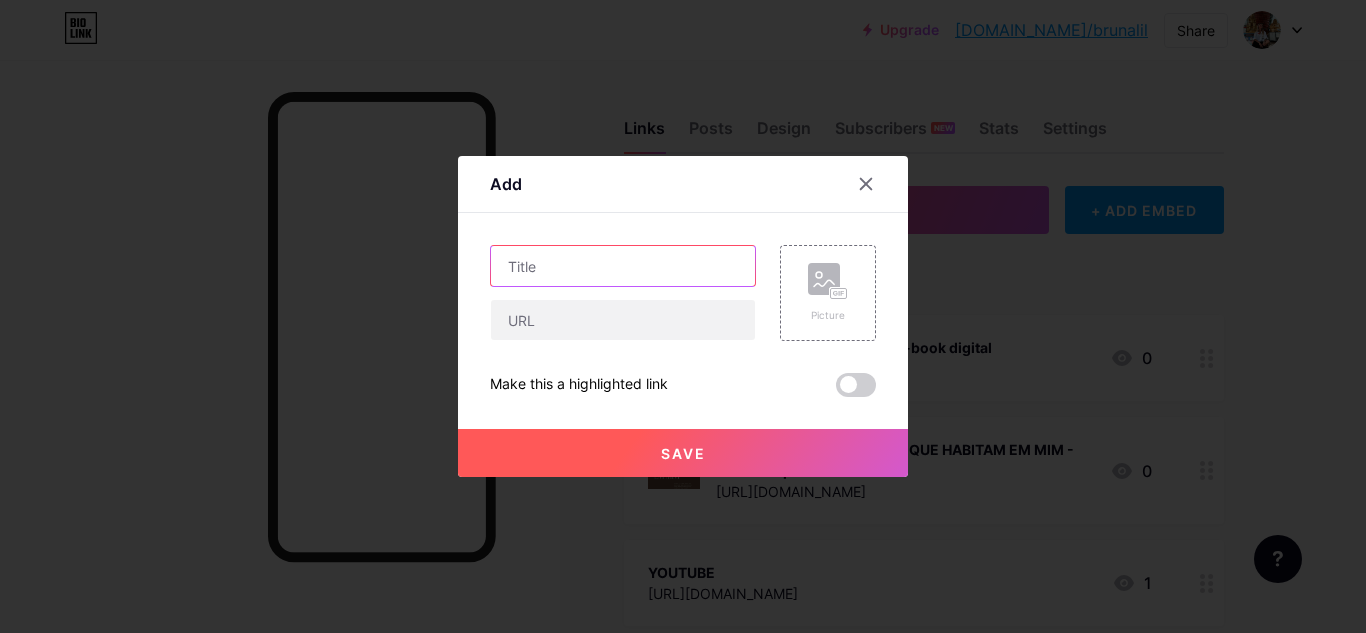 click at bounding box center (623, 266) 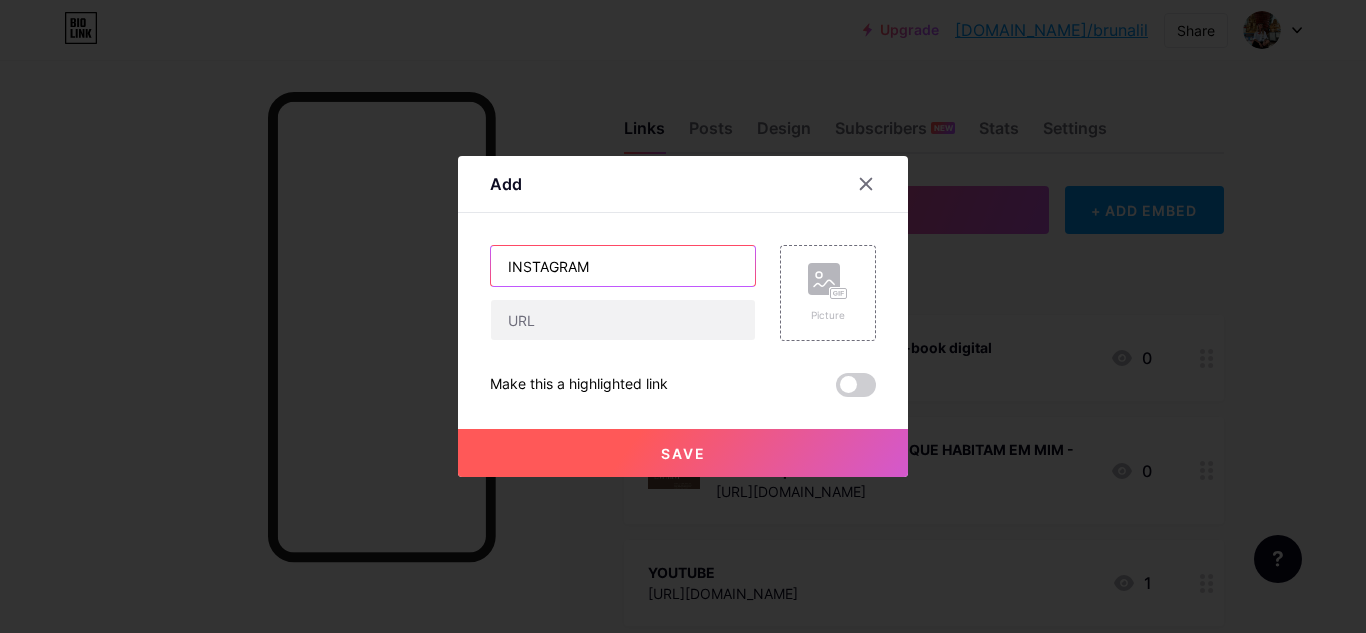 type on "INSTAGRAM" 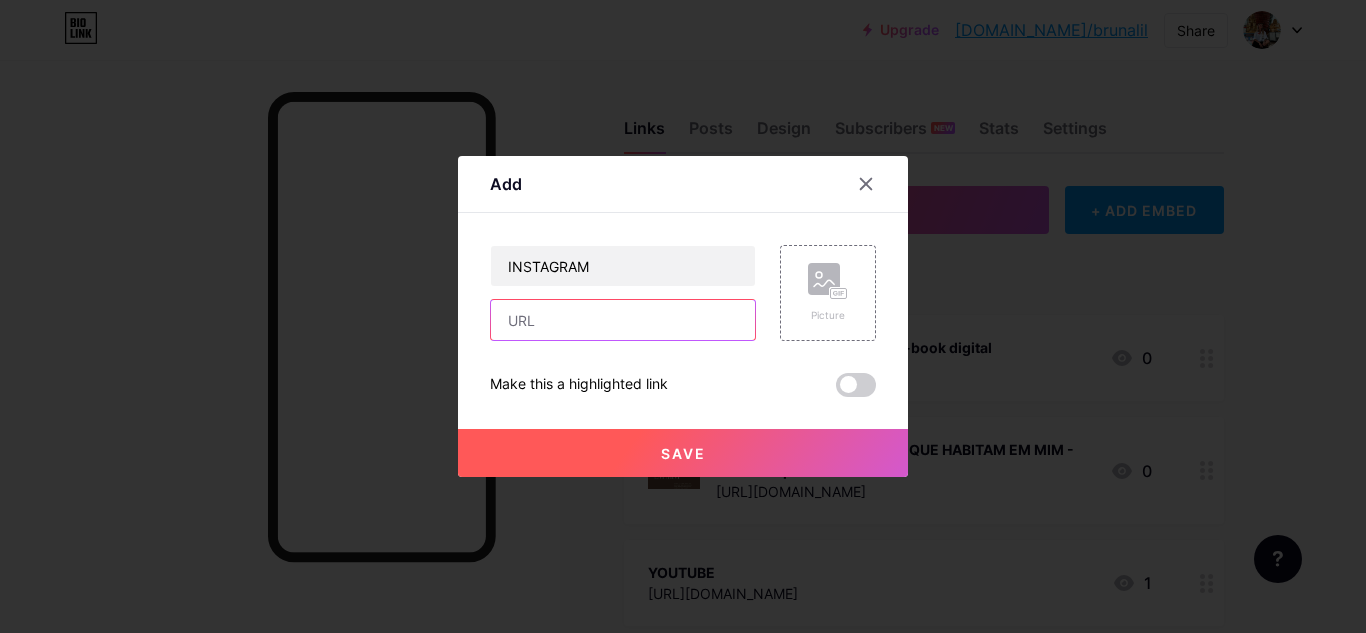 paste on "[URL][DOMAIN_NAME]" 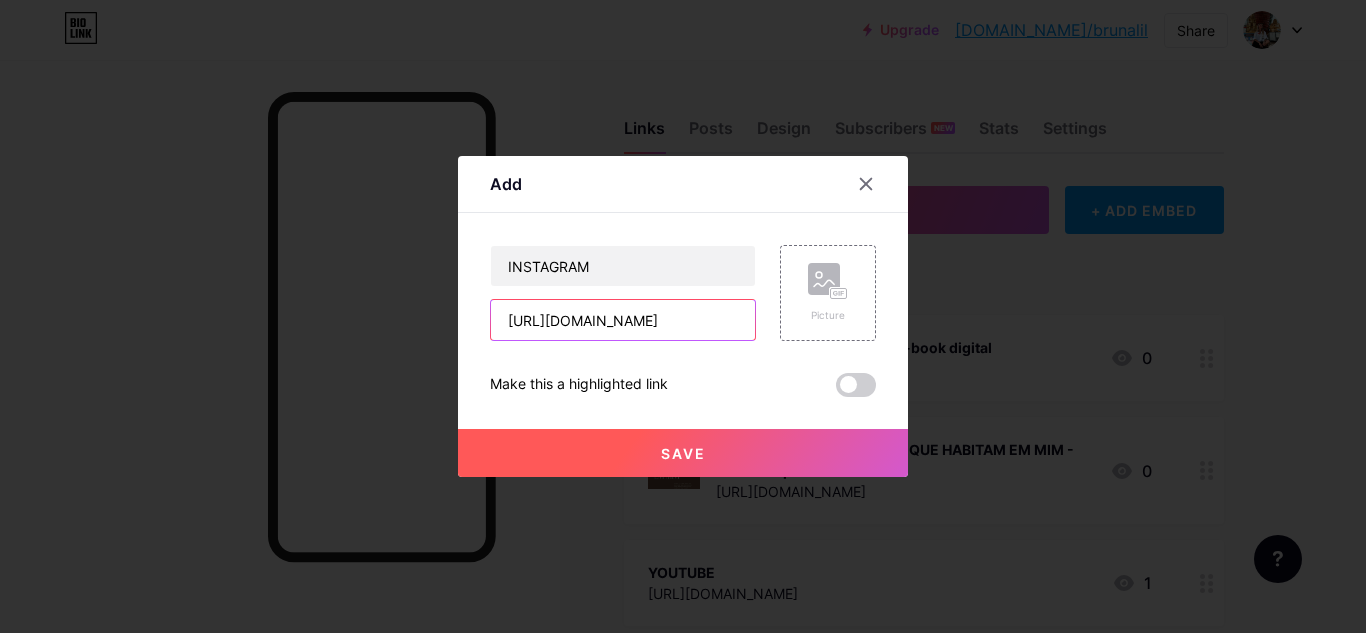 scroll, scrollTop: 0, scrollLeft: 42, axis: horizontal 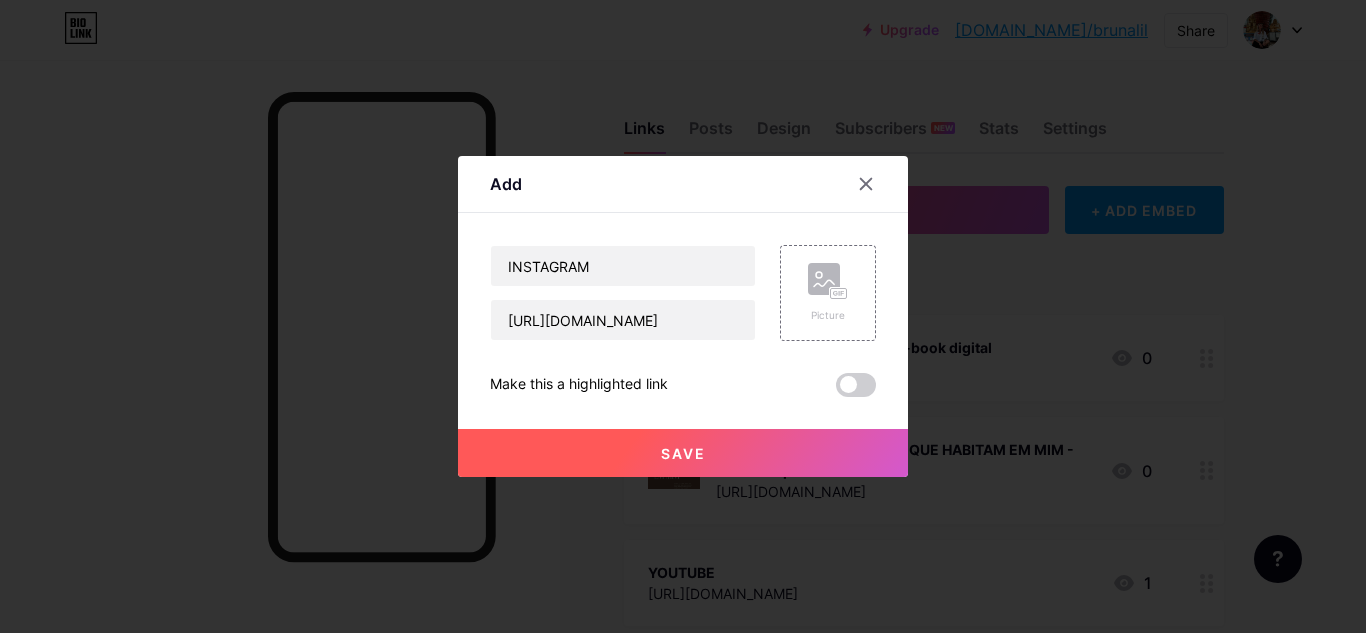 click on "Save" at bounding box center (683, 453) 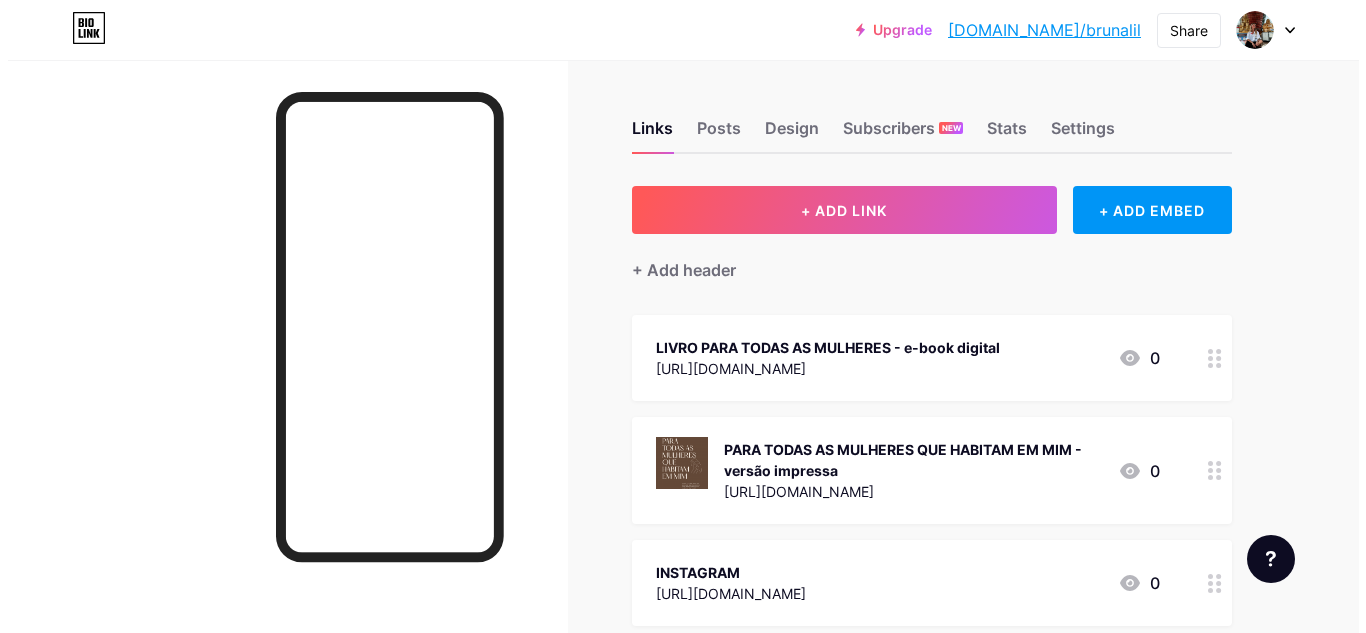 scroll, scrollTop: 100, scrollLeft: 0, axis: vertical 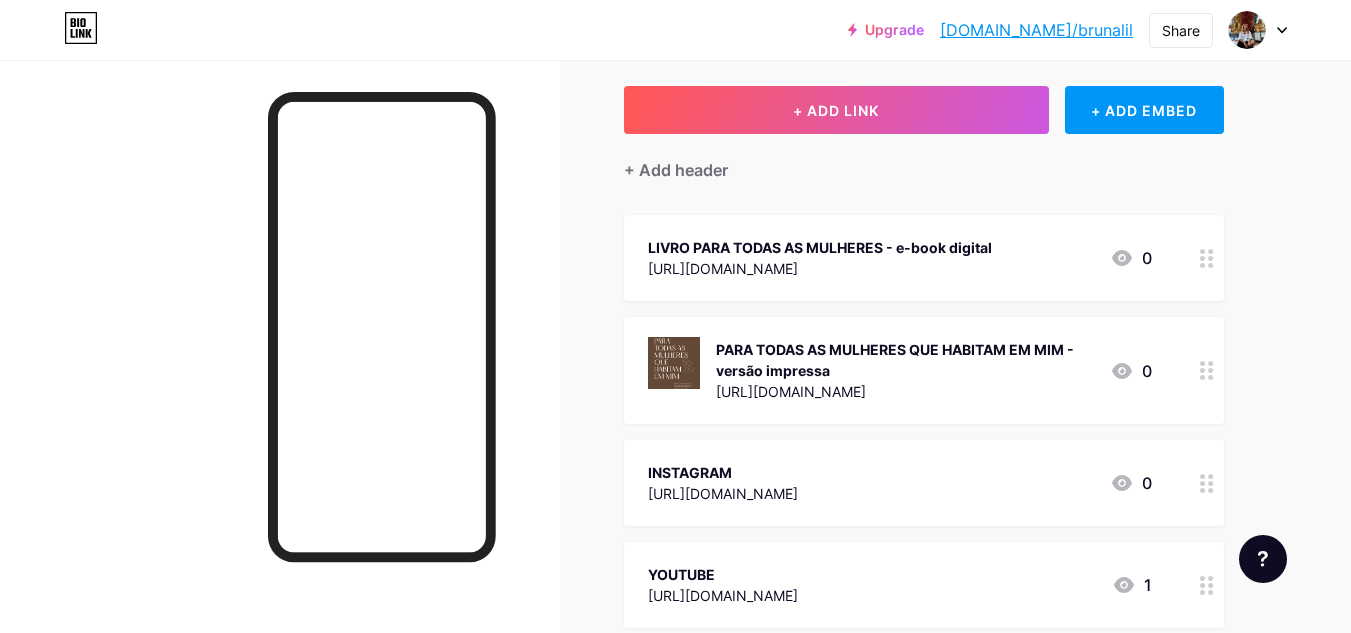 click at bounding box center [1207, 258] 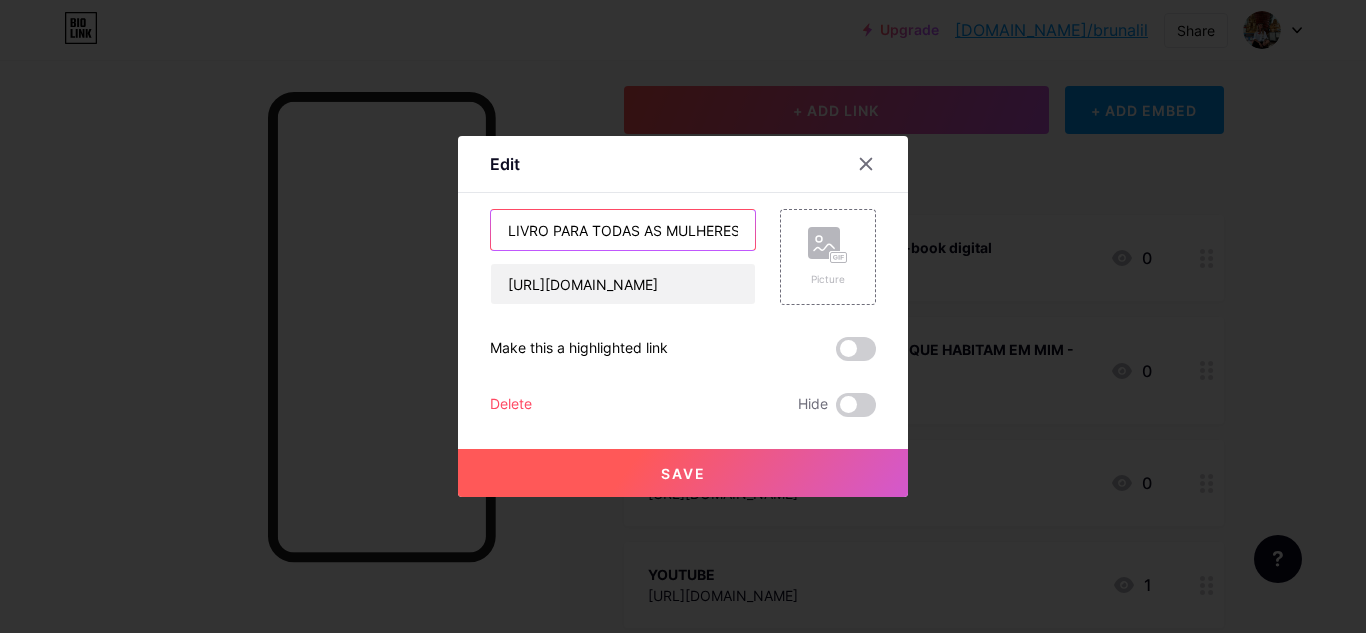 click on "LIVRO PARA TODAS AS MULHERES - e-book digital" at bounding box center [623, 230] 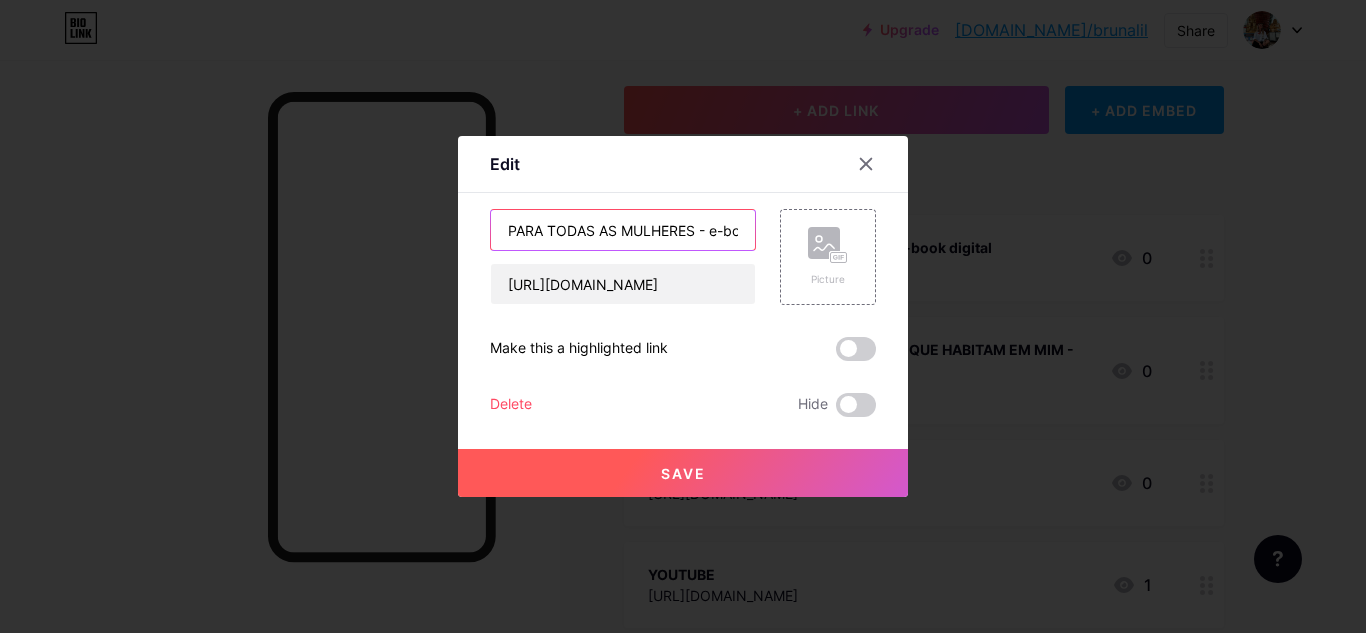click on "PARA TODAS AS MULHERES - e-book digital" at bounding box center (623, 230) 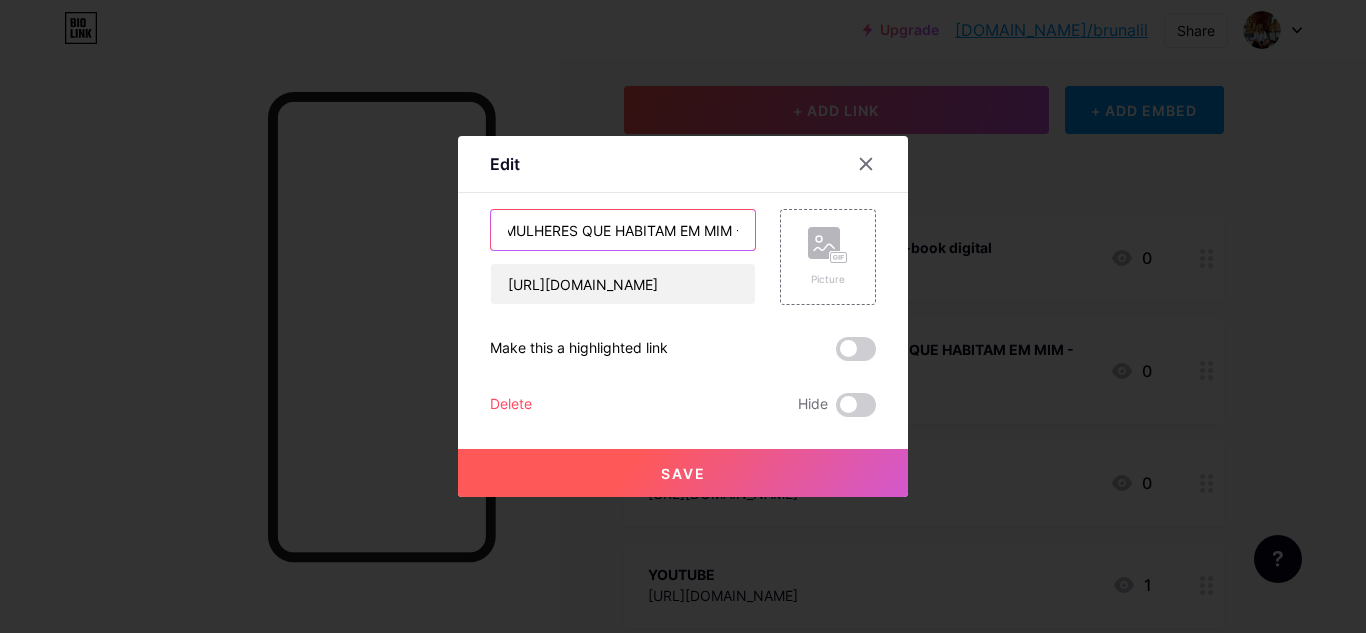 scroll, scrollTop: 0, scrollLeft: 121, axis: horizontal 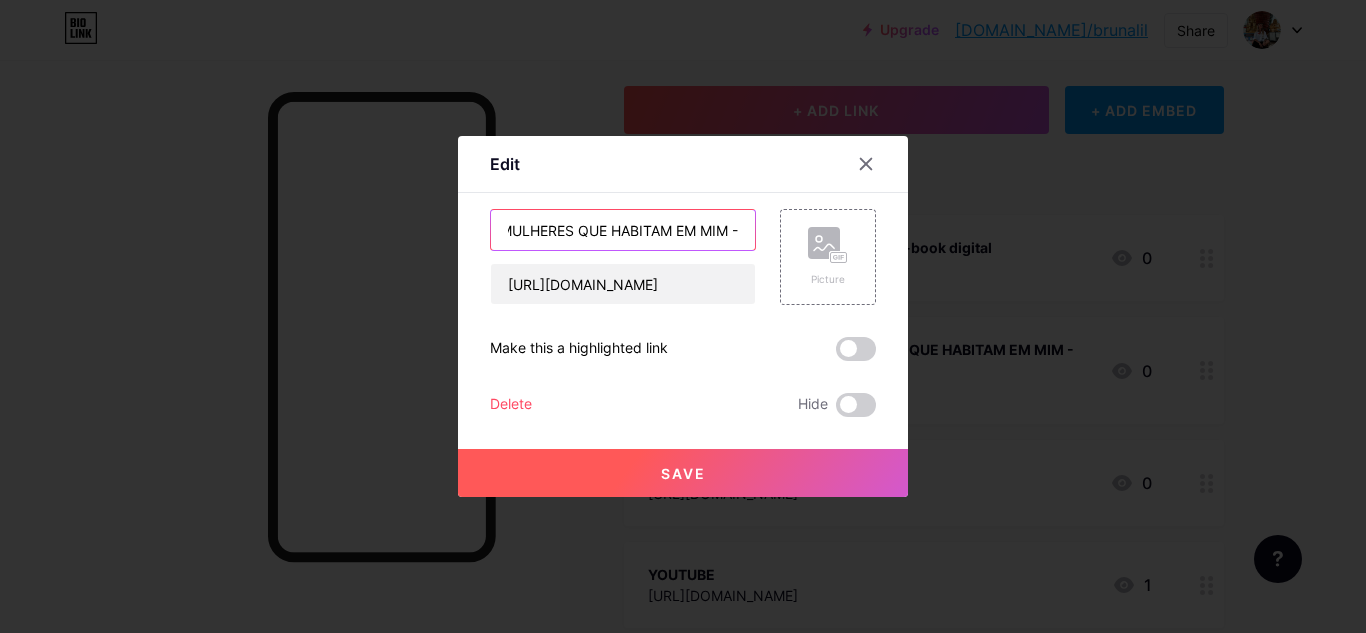 type on "PARA TODAS AS MULHERES QUE HABITAM EM MIM - e-book digital" 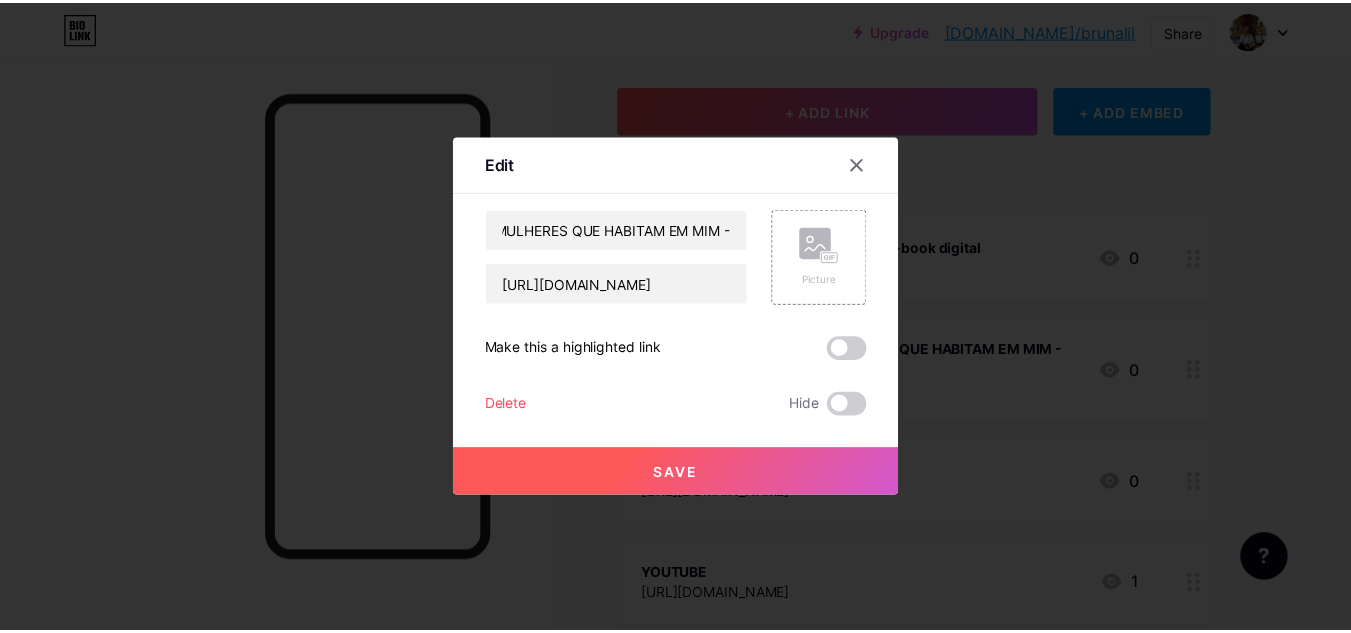 scroll, scrollTop: 0, scrollLeft: 0, axis: both 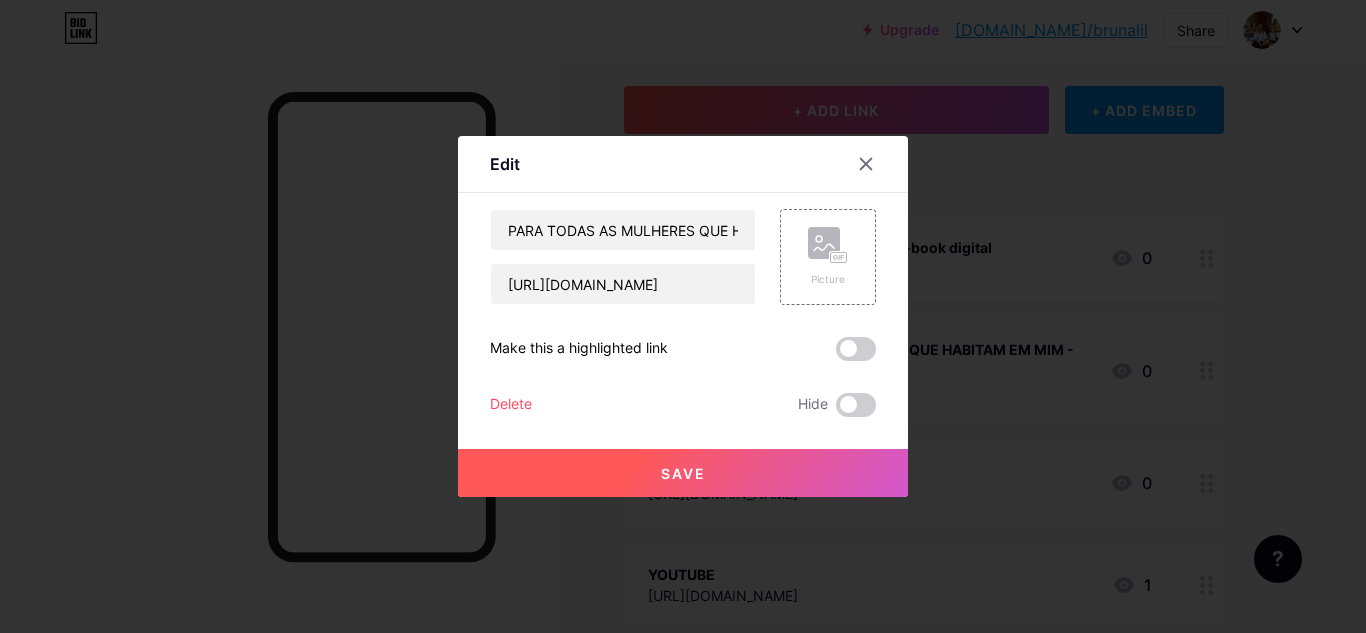 click on "Save" at bounding box center (683, 473) 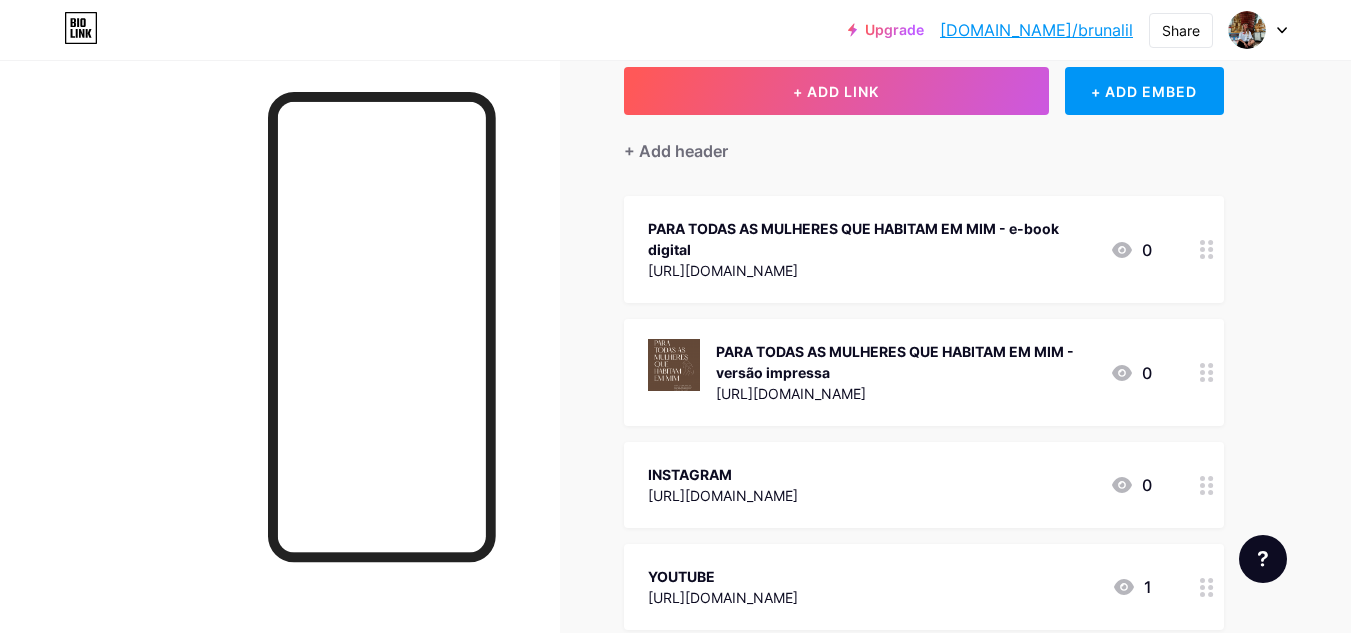 scroll, scrollTop: 0, scrollLeft: 0, axis: both 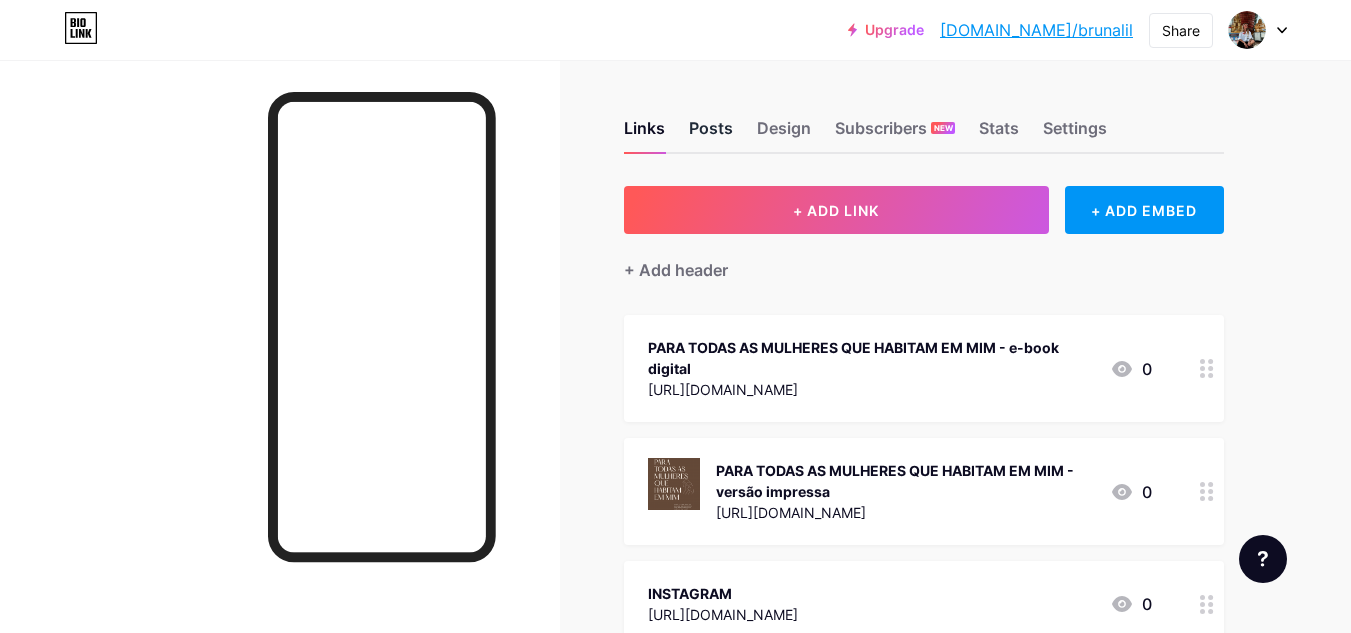 click on "Posts" at bounding box center (711, 134) 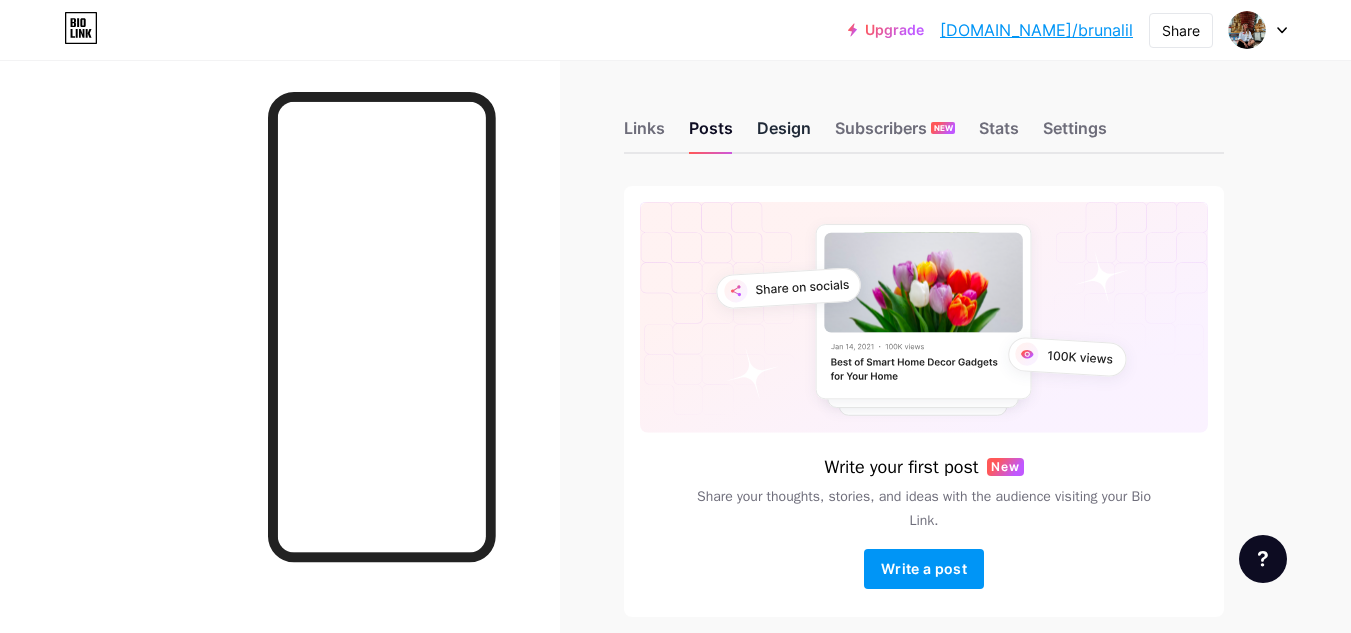 click on "Design" at bounding box center (784, 134) 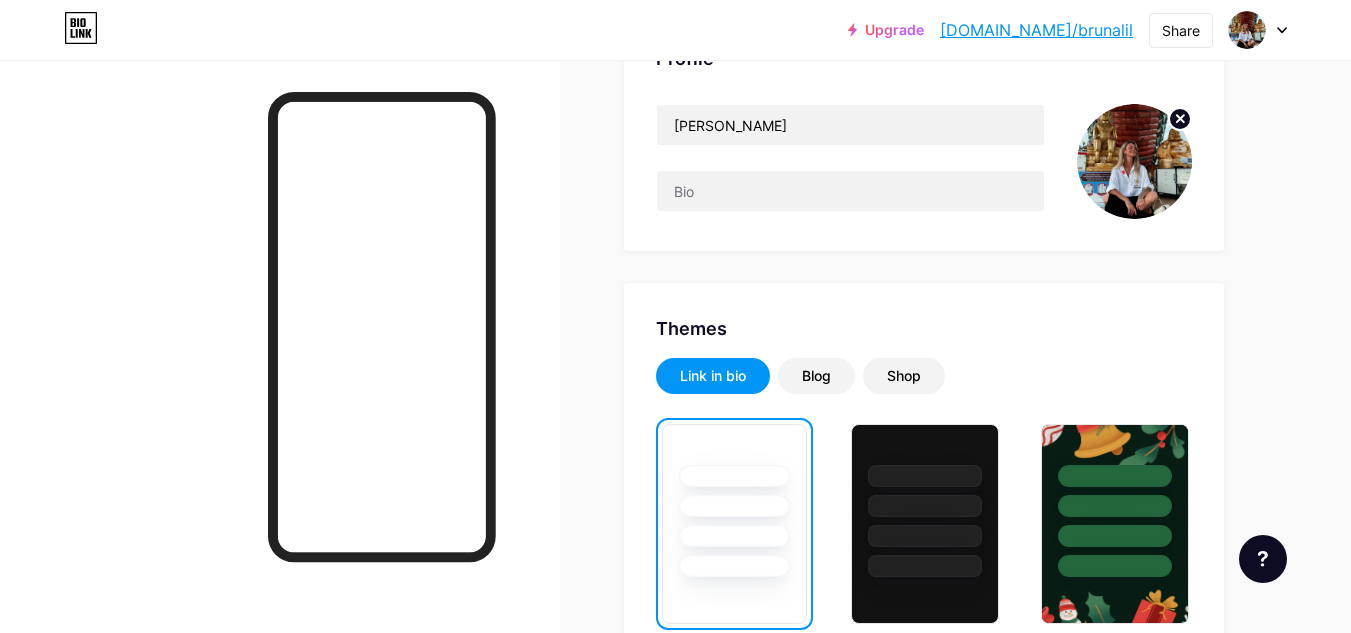 scroll, scrollTop: 300, scrollLeft: 0, axis: vertical 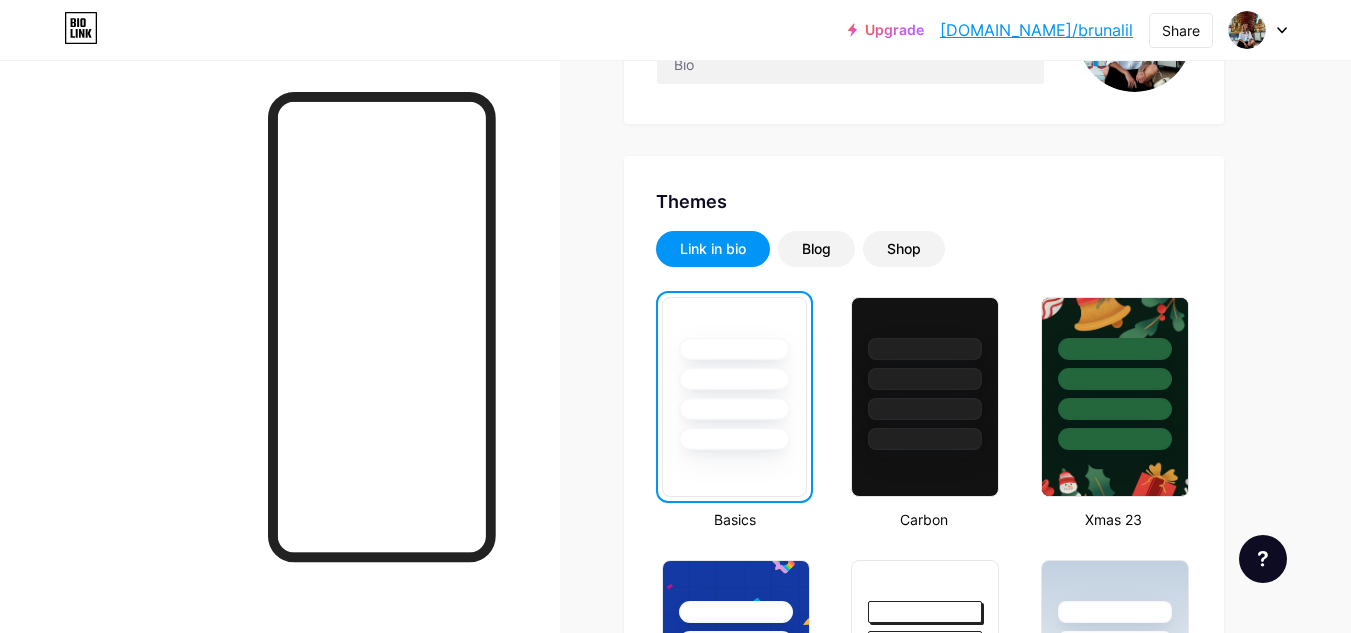 click at bounding box center (925, 374) 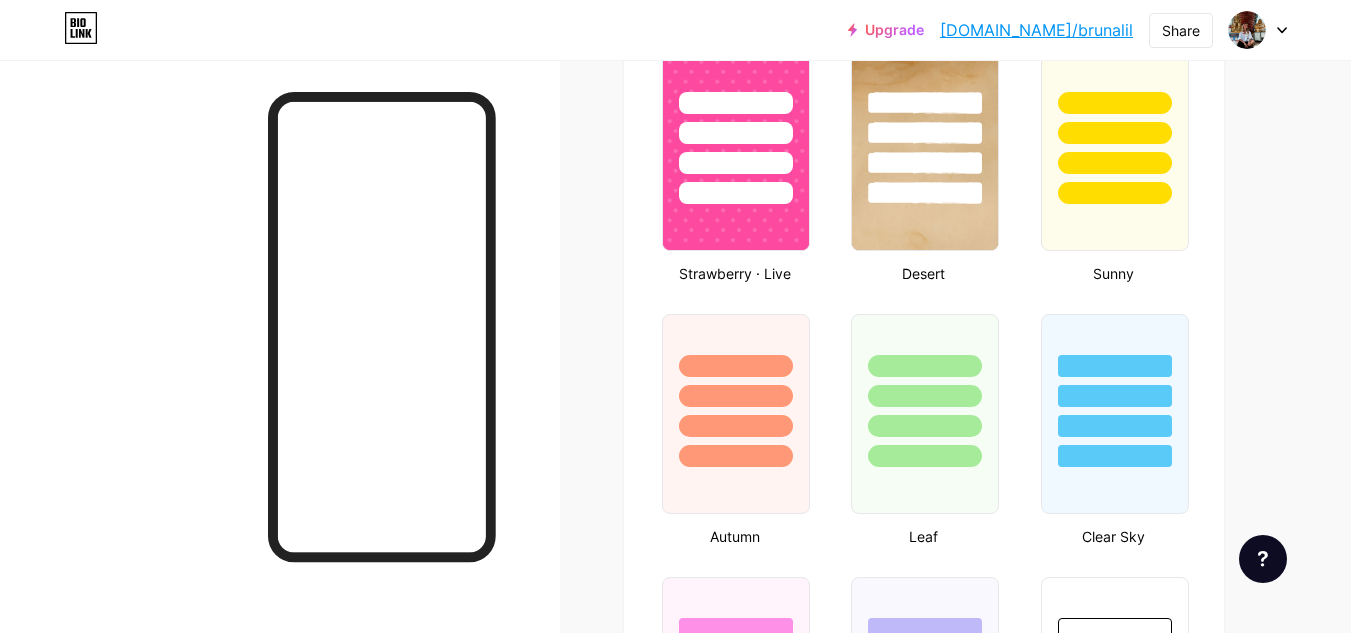 scroll, scrollTop: 1500, scrollLeft: 0, axis: vertical 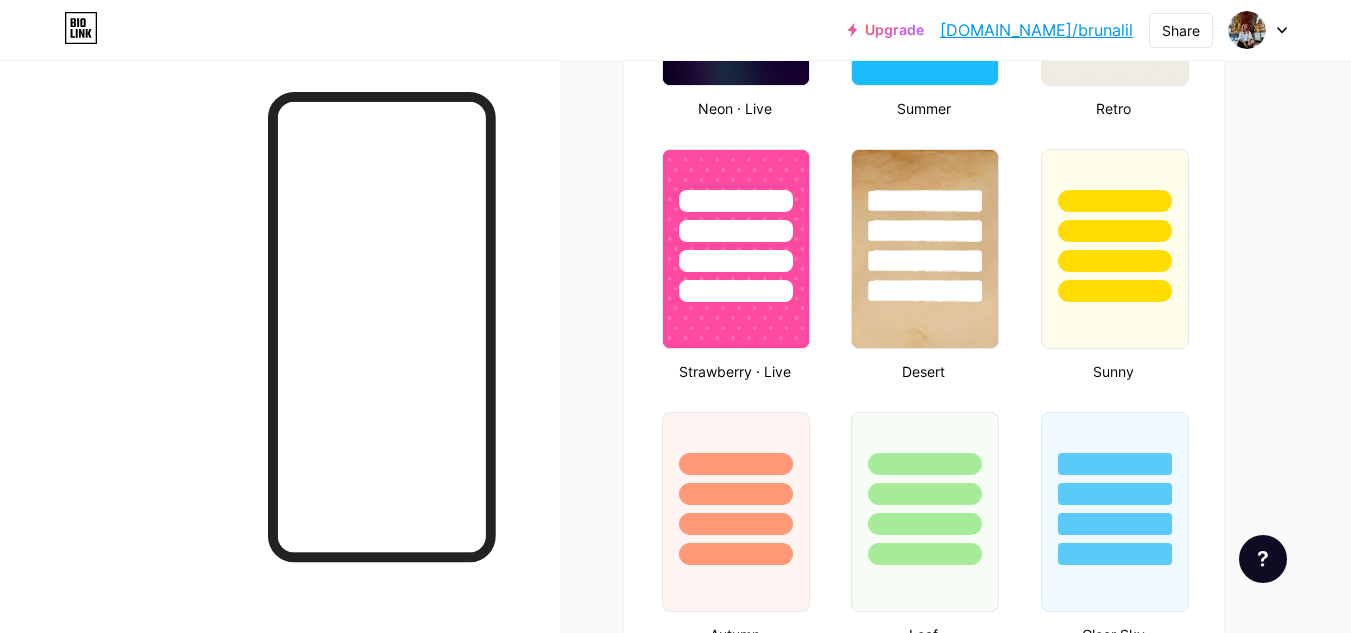click at bounding box center [925, 249] 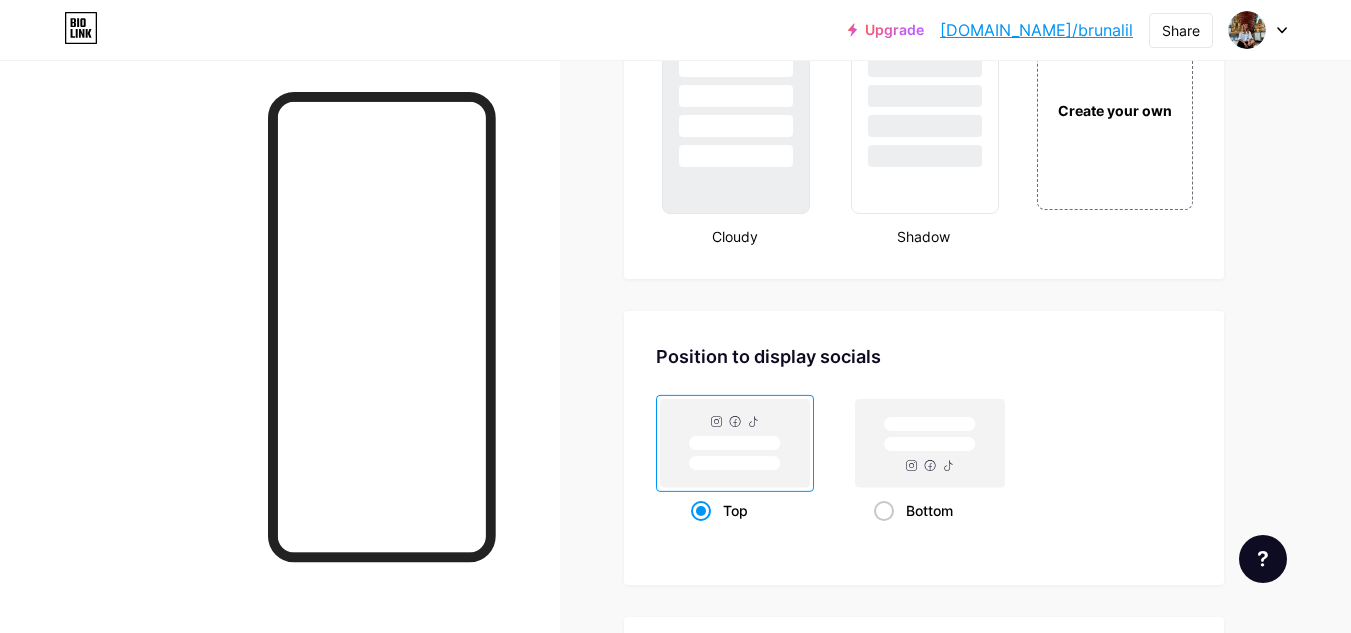 scroll, scrollTop: 2200, scrollLeft: 0, axis: vertical 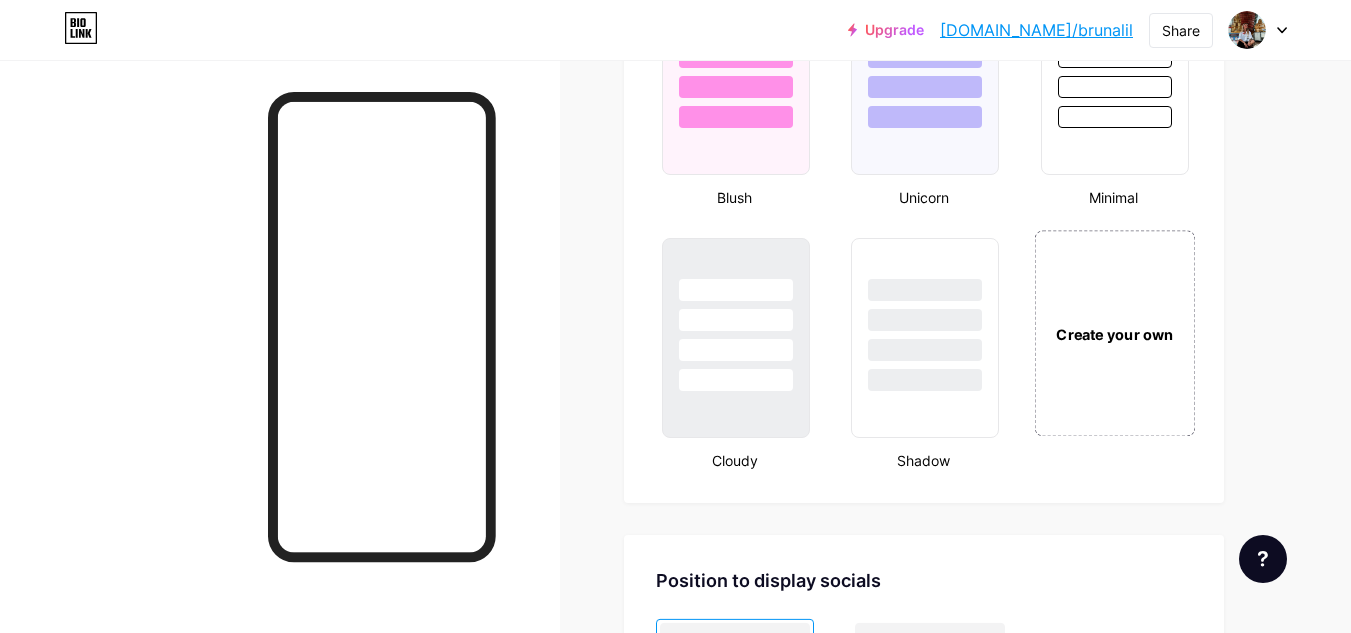 click on "Create your own" at bounding box center (1114, 333) 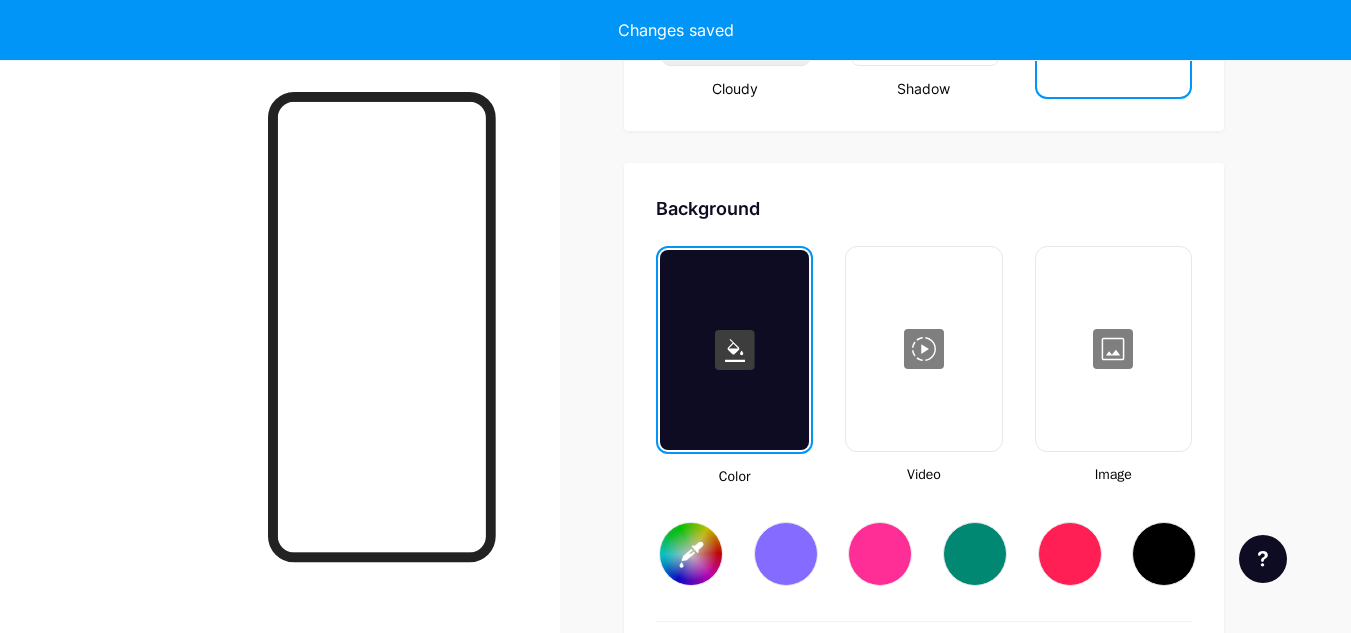 scroll, scrollTop: 2655, scrollLeft: 0, axis: vertical 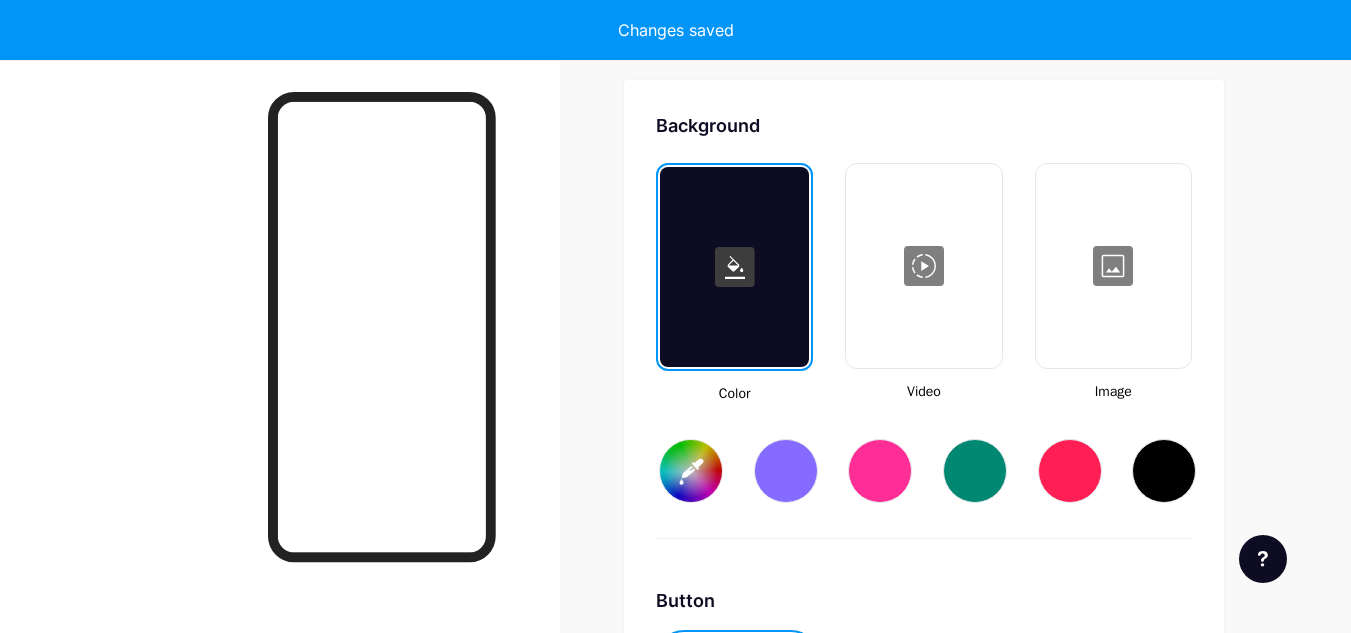 type on "#ffffff" 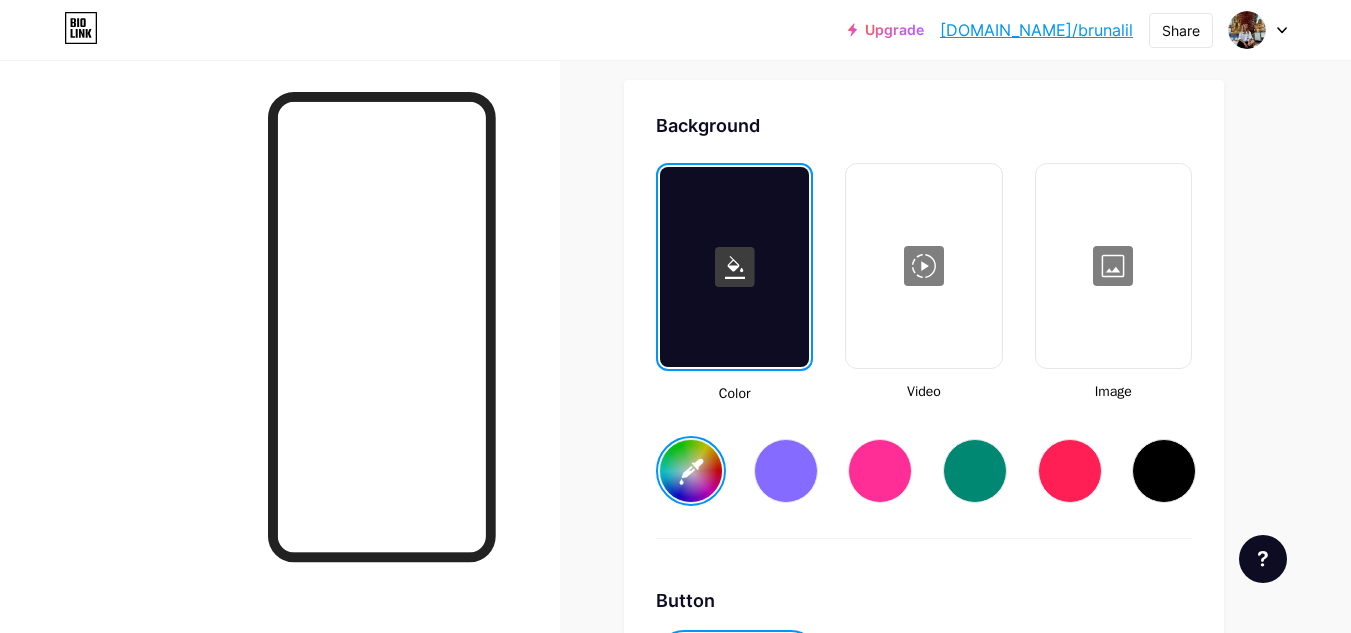 click on "#ffffff" at bounding box center (691, 471) 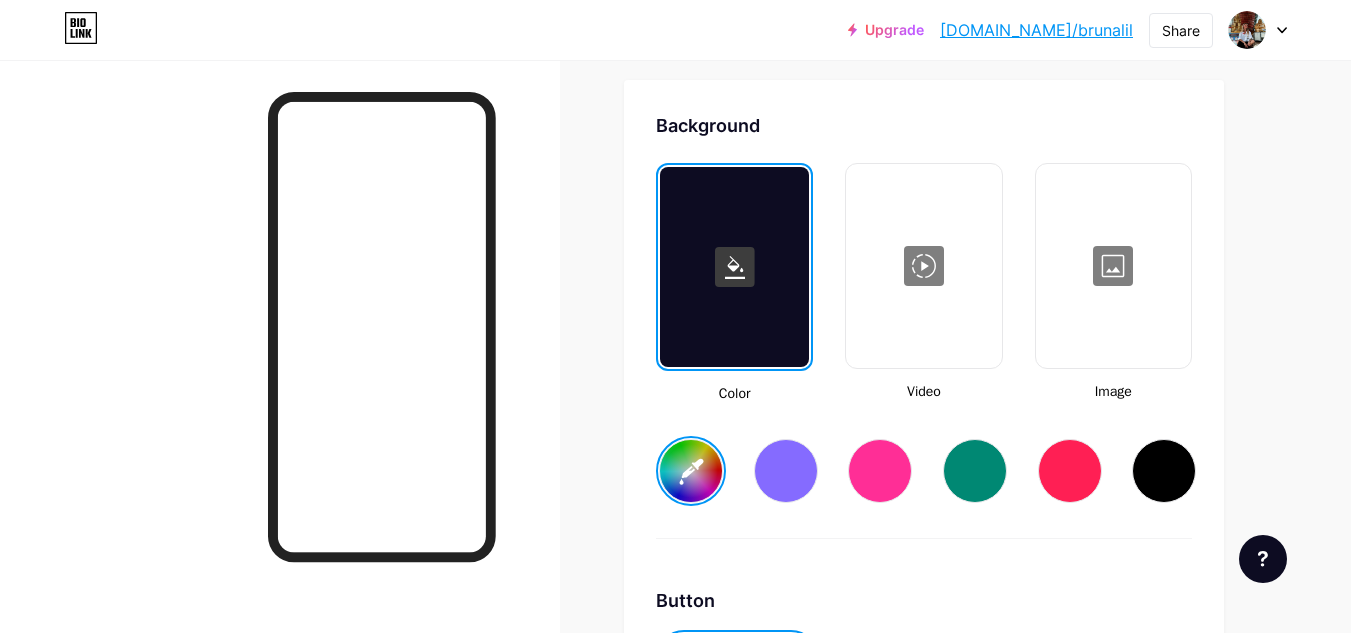 drag, startPoint x: 684, startPoint y: 184, endPoint x: 715, endPoint y: 182, distance: 31.06445 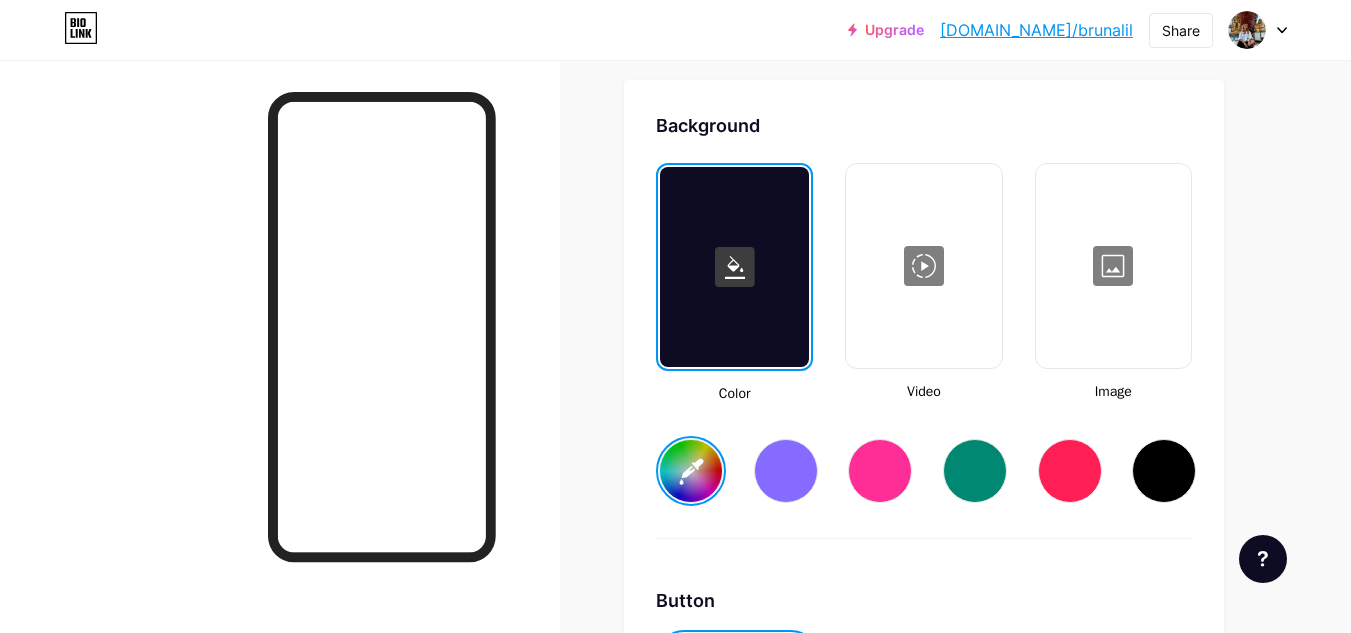 click at bounding box center [734, 267] 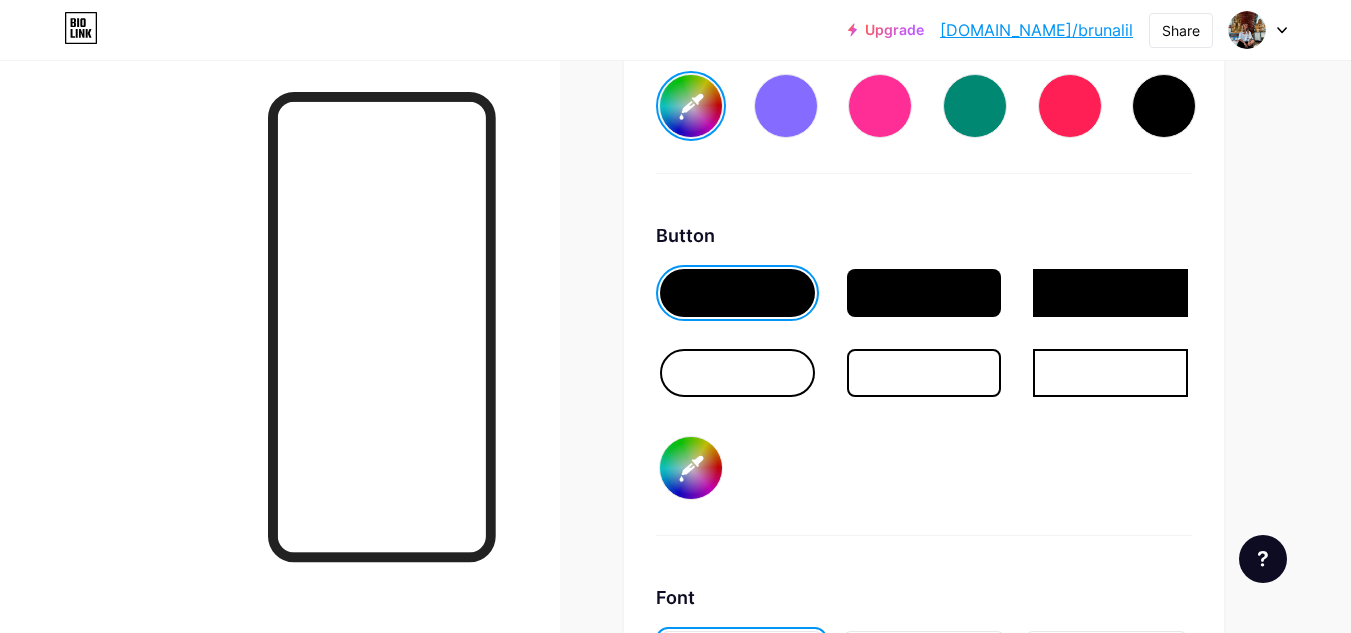 scroll, scrollTop: 3055, scrollLeft: 0, axis: vertical 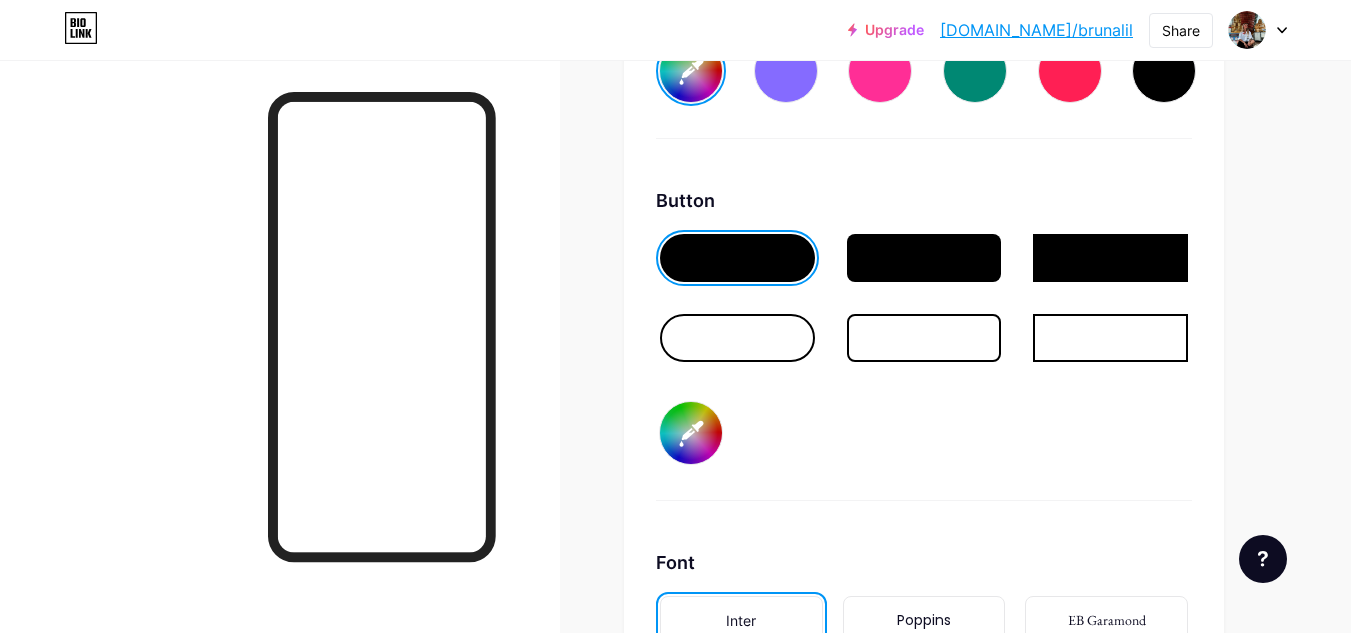 click at bounding box center [737, 338] 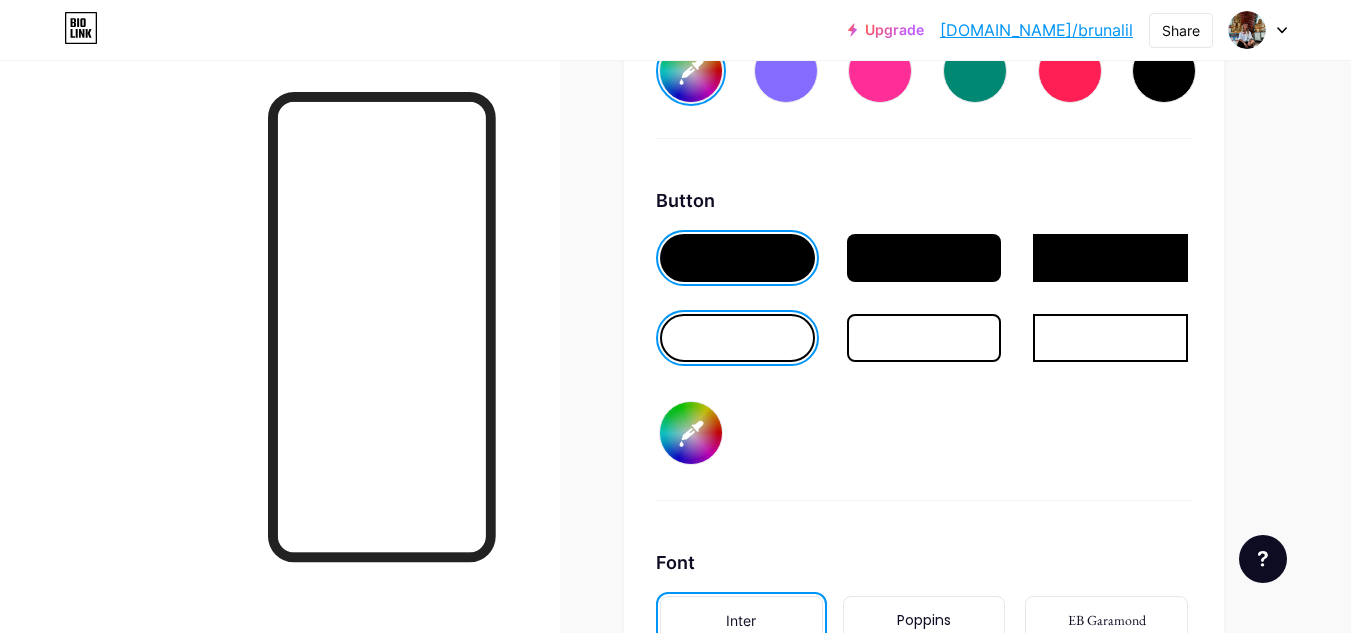 click on "#000000" at bounding box center [691, 433] 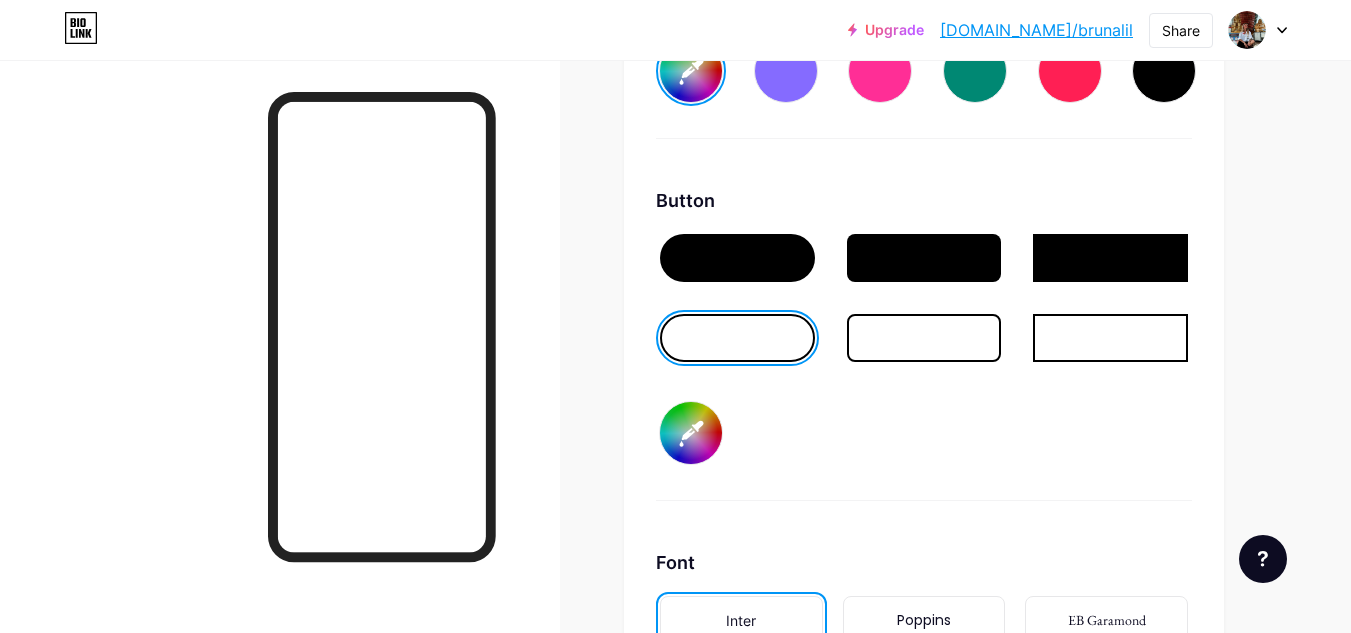 type on "#ffe5fe" 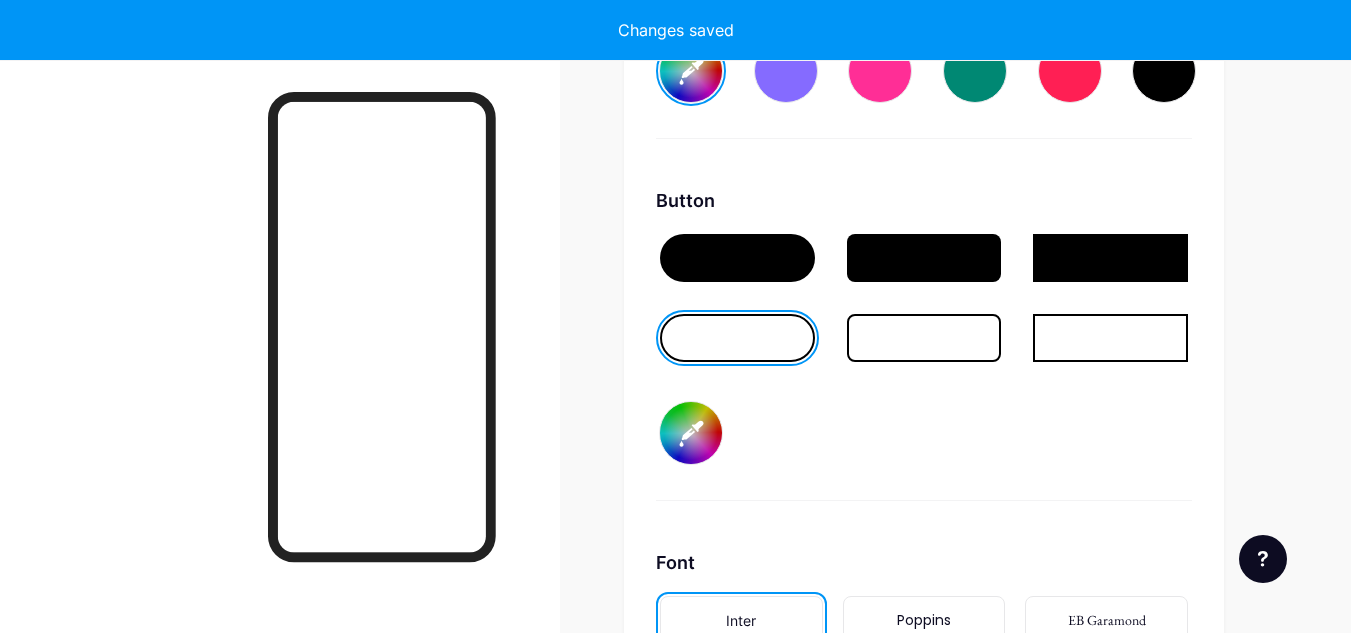 click on "Button       #6c5151" at bounding box center (924, 344) 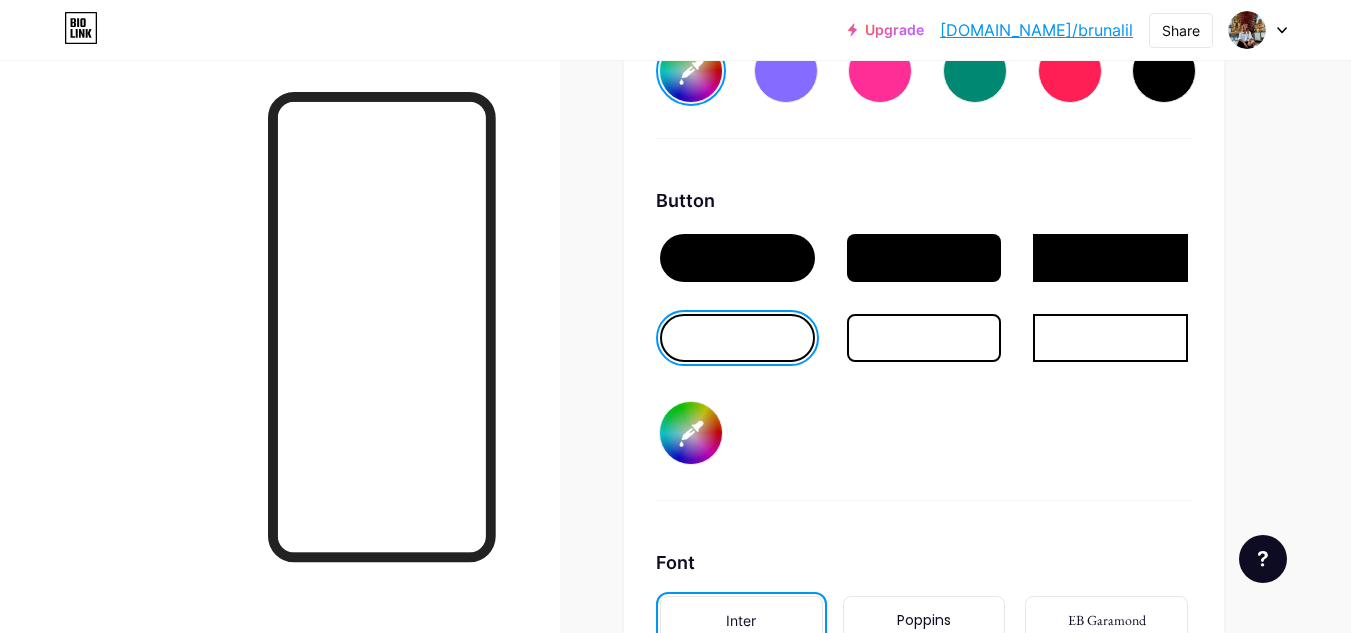 click at bounding box center [924, 338] 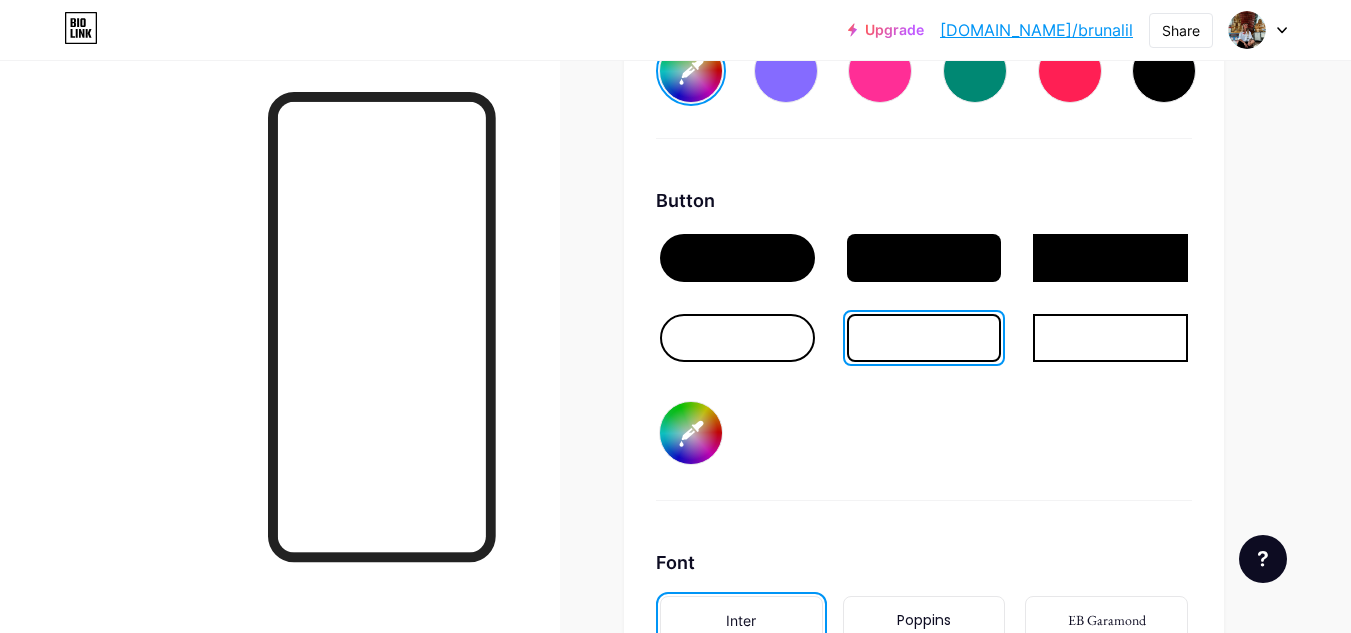 click on "#6c5151" at bounding box center [691, 433] 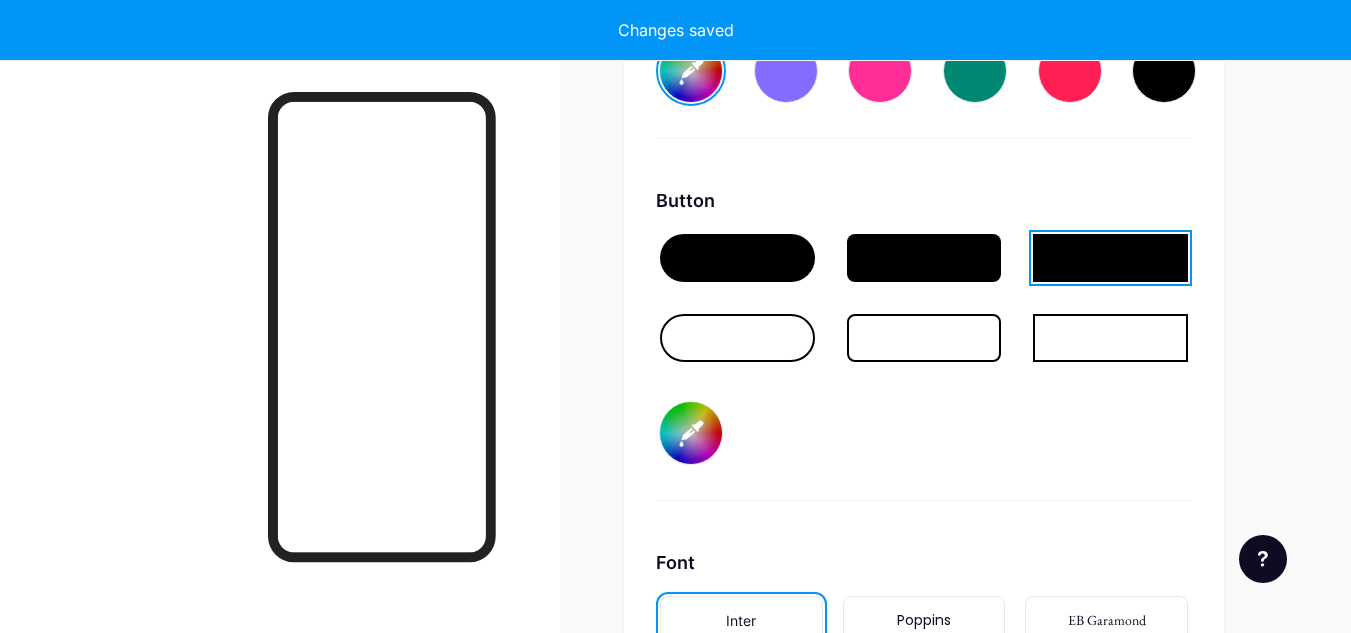 click on "#6c5151" at bounding box center (691, 433) 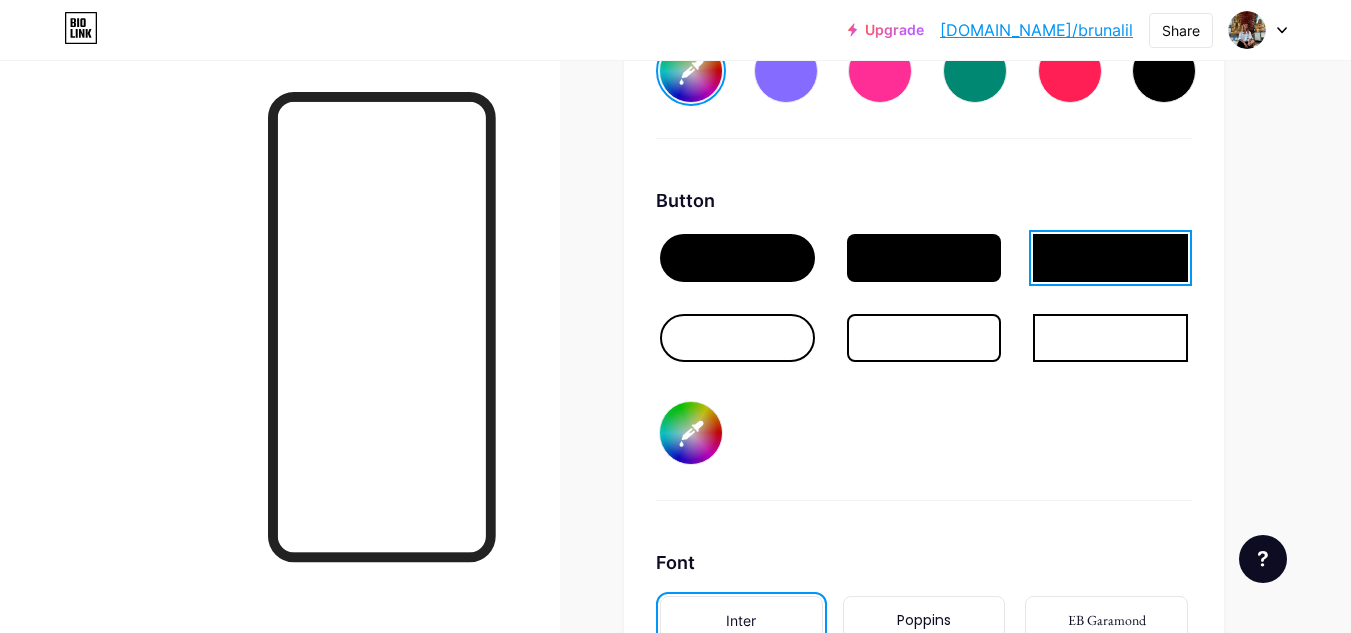 click on "#6c5151" at bounding box center [691, 433] 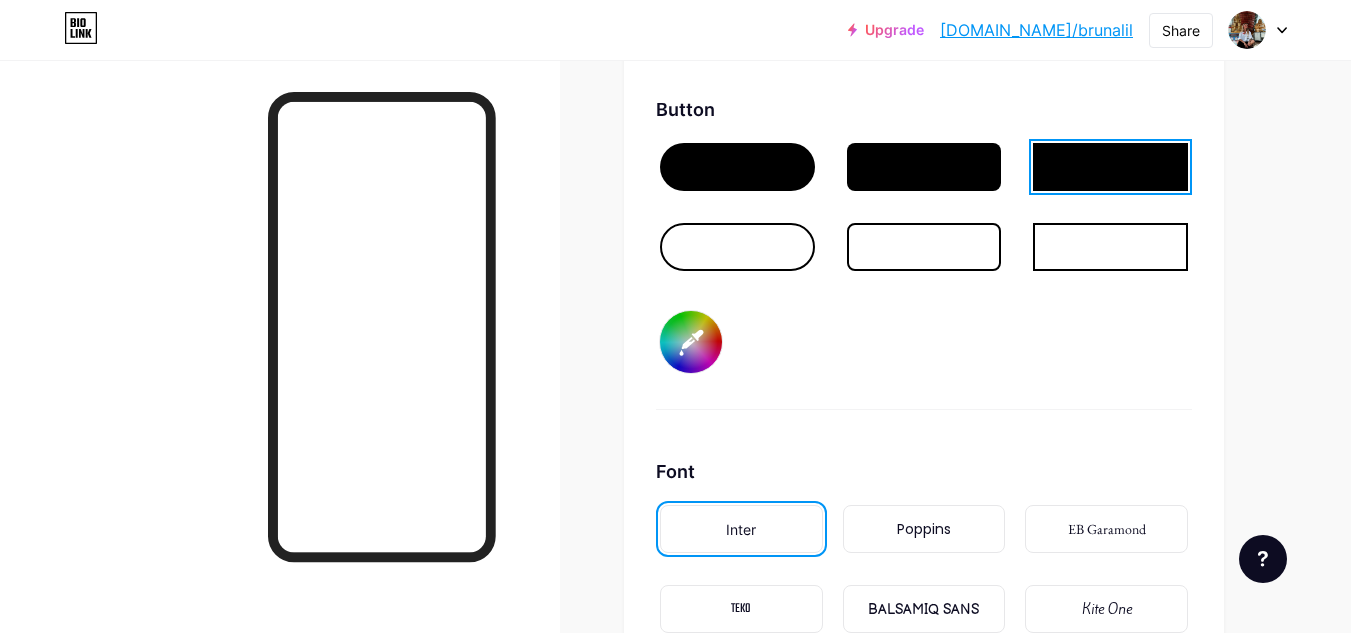 scroll, scrollTop: 3255, scrollLeft: 0, axis: vertical 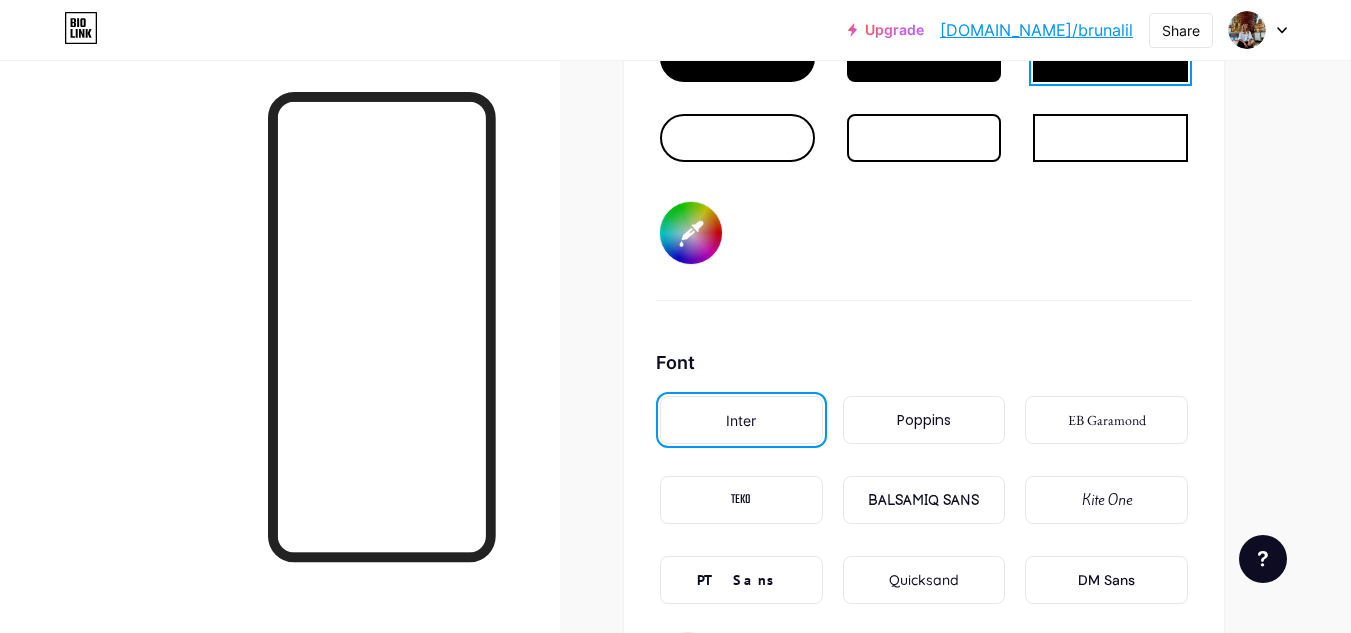click on "Poppins" at bounding box center [924, 420] 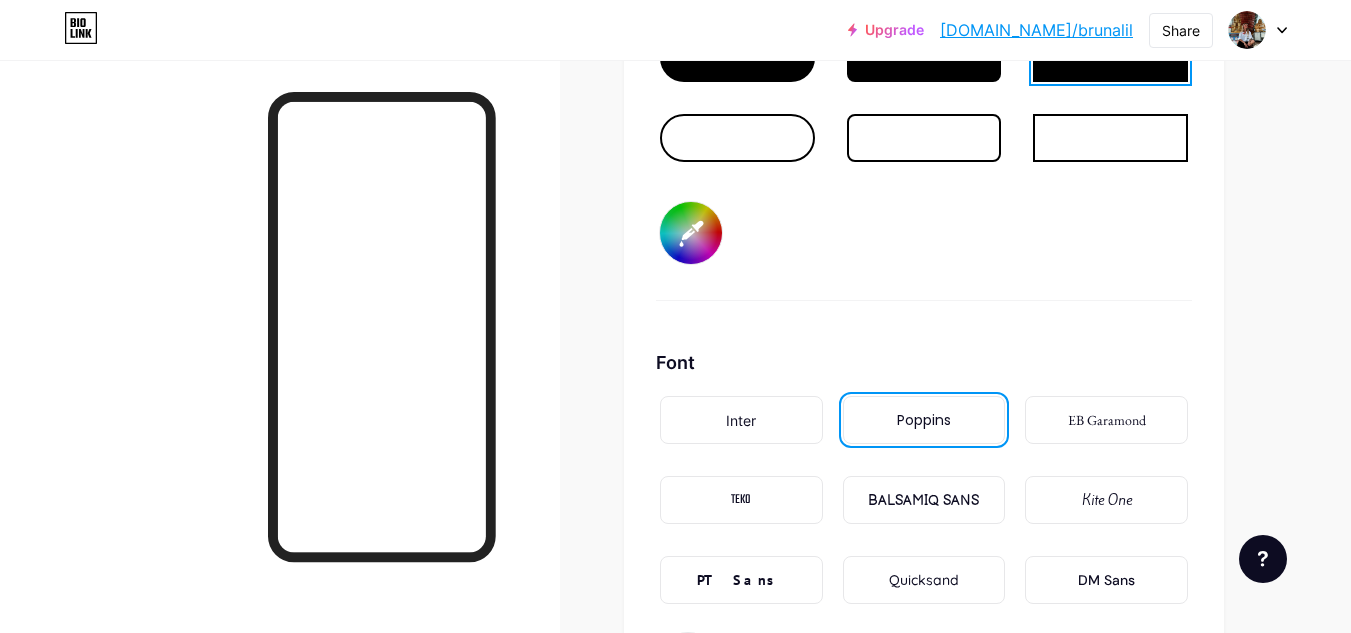 click on "EB Garamond" at bounding box center [1107, 420] 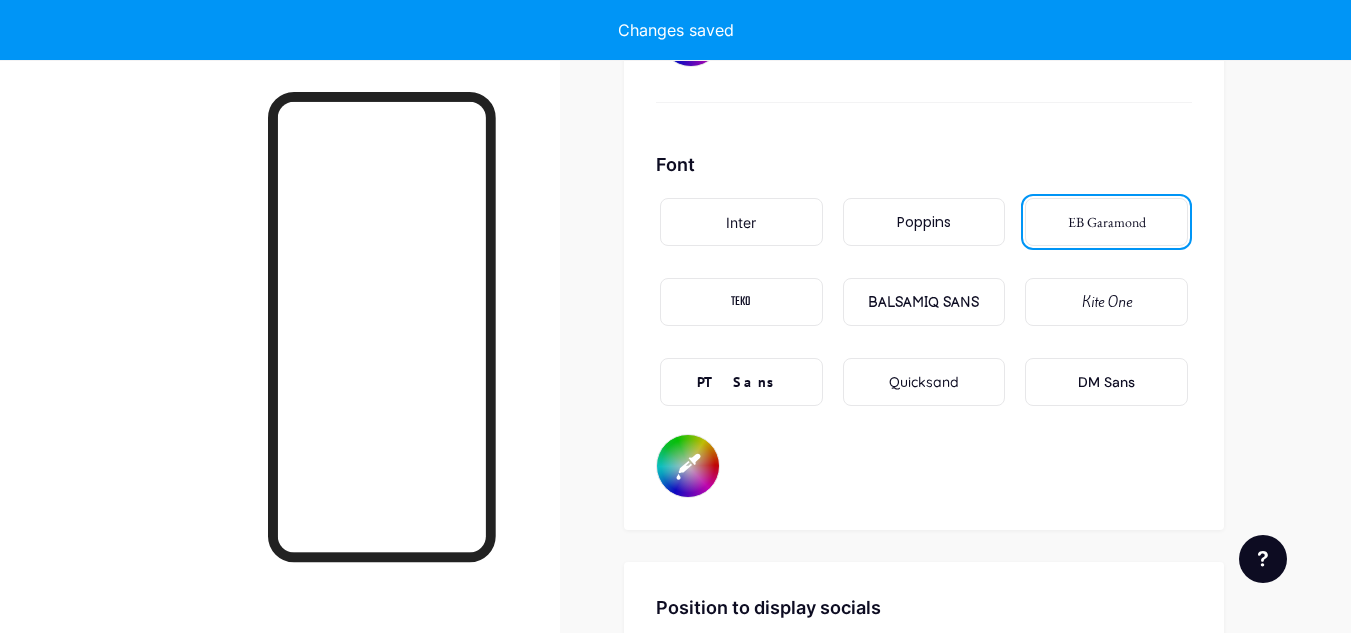scroll, scrollTop: 3455, scrollLeft: 0, axis: vertical 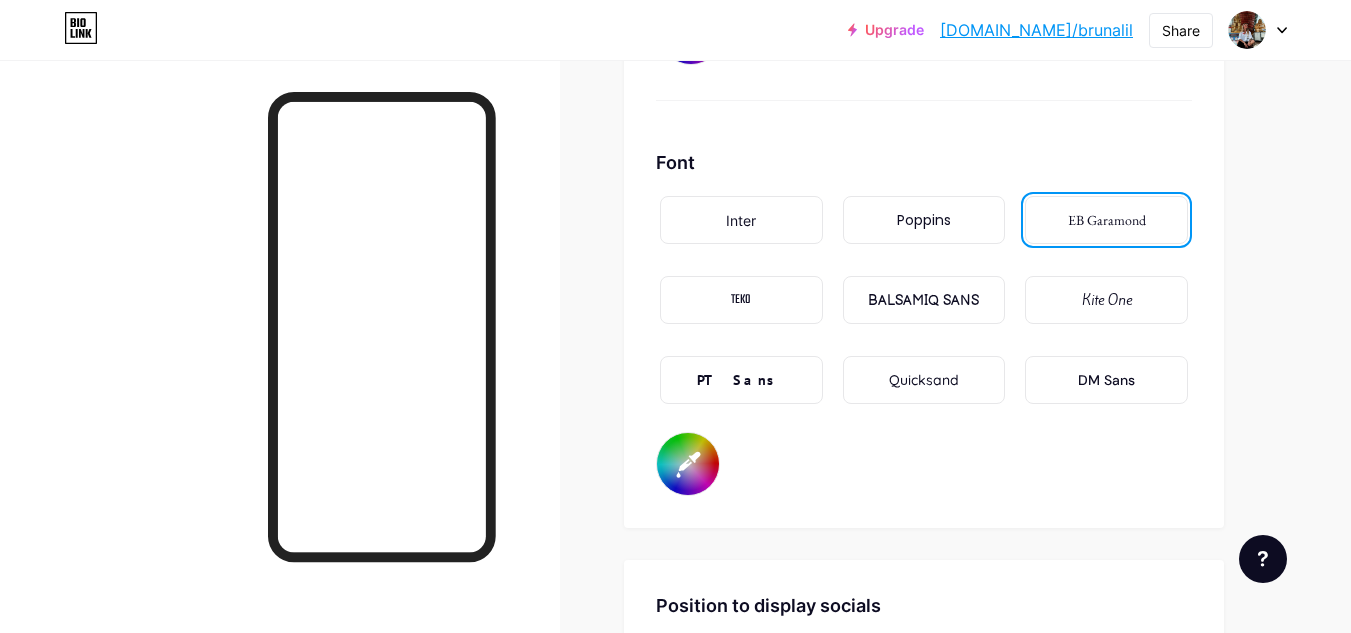 click on "TEKO" at bounding box center (741, 300) 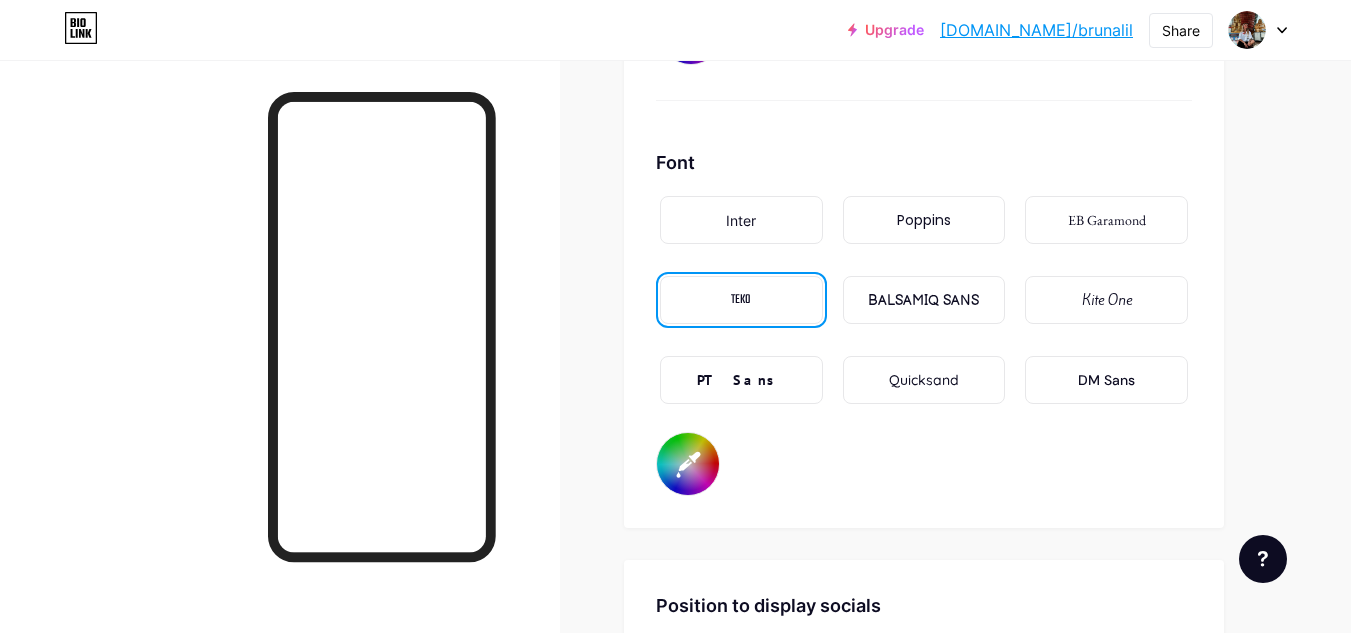 click on "Kite One" at bounding box center (1106, 300) 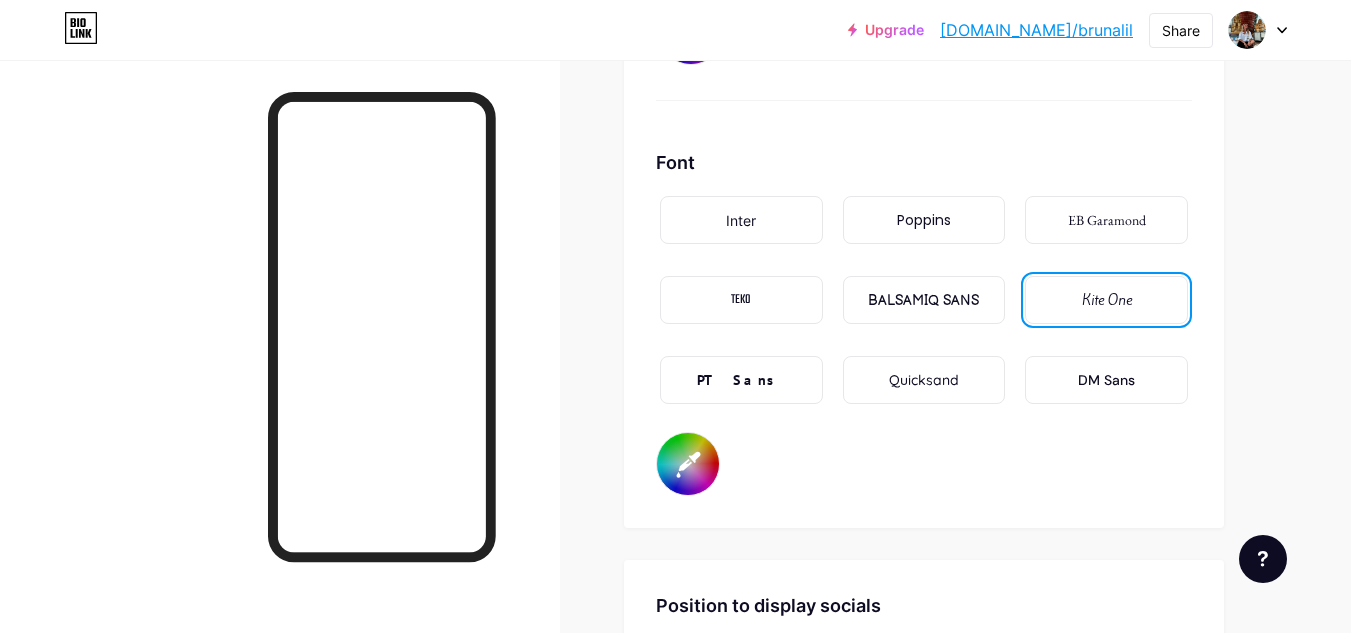 click on "DM Sans" at bounding box center [1106, 380] 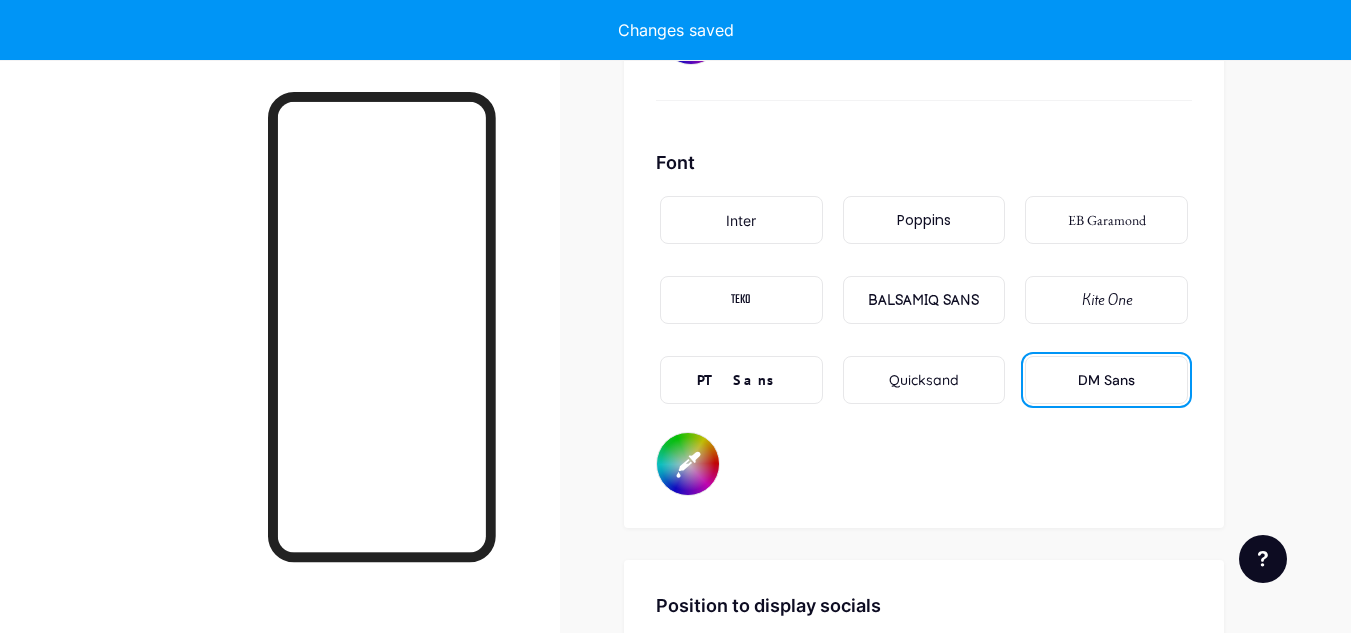 click on "Quicksand" at bounding box center [924, 380] 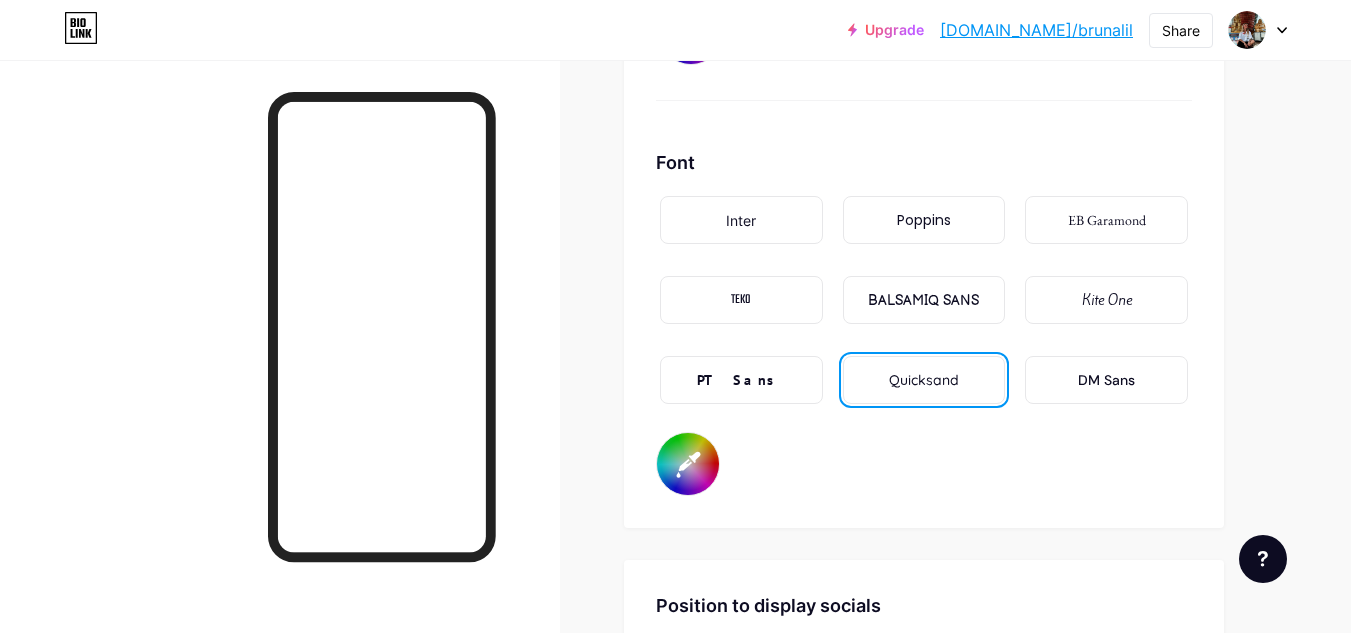 click on "PT Sans" at bounding box center [741, 380] 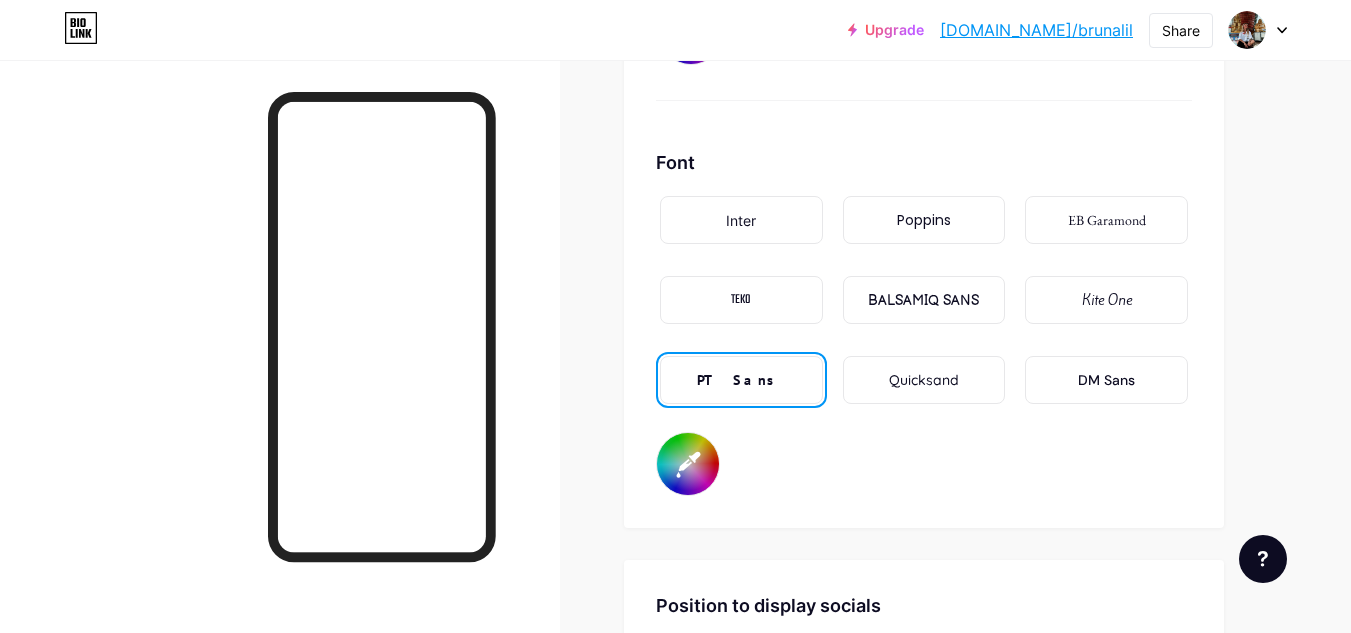 click on "Poppins" at bounding box center [924, 220] 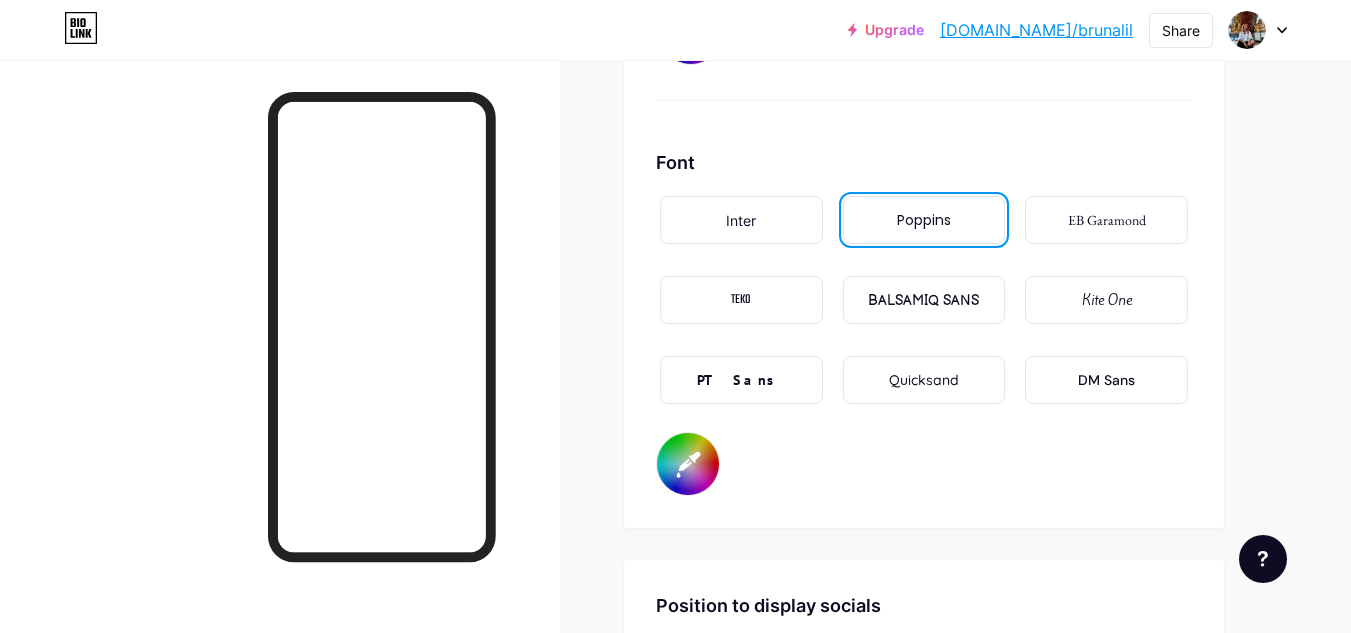 click on "PT Sans" at bounding box center [741, 380] 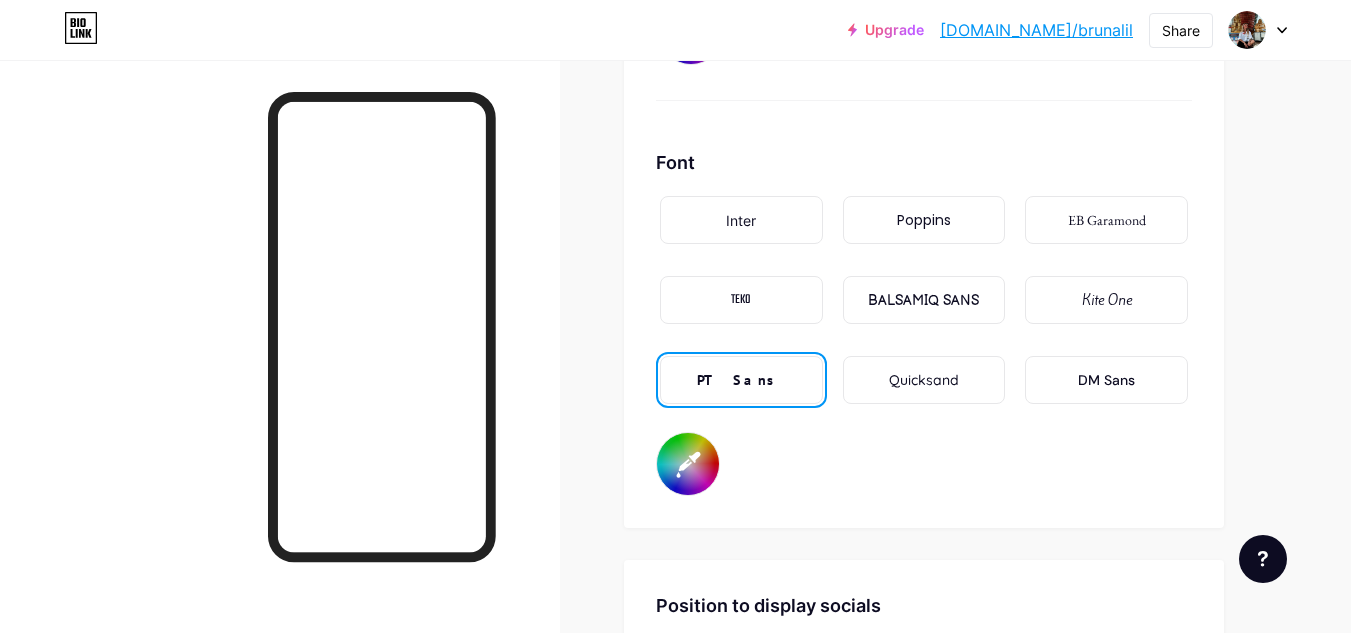 click on "Font   Inter Poppins EB Garamond TEKO BALSAMIQ SANS Kite One PT Sans Quicksand DM Sans     #000000" at bounding box center (924, 322) 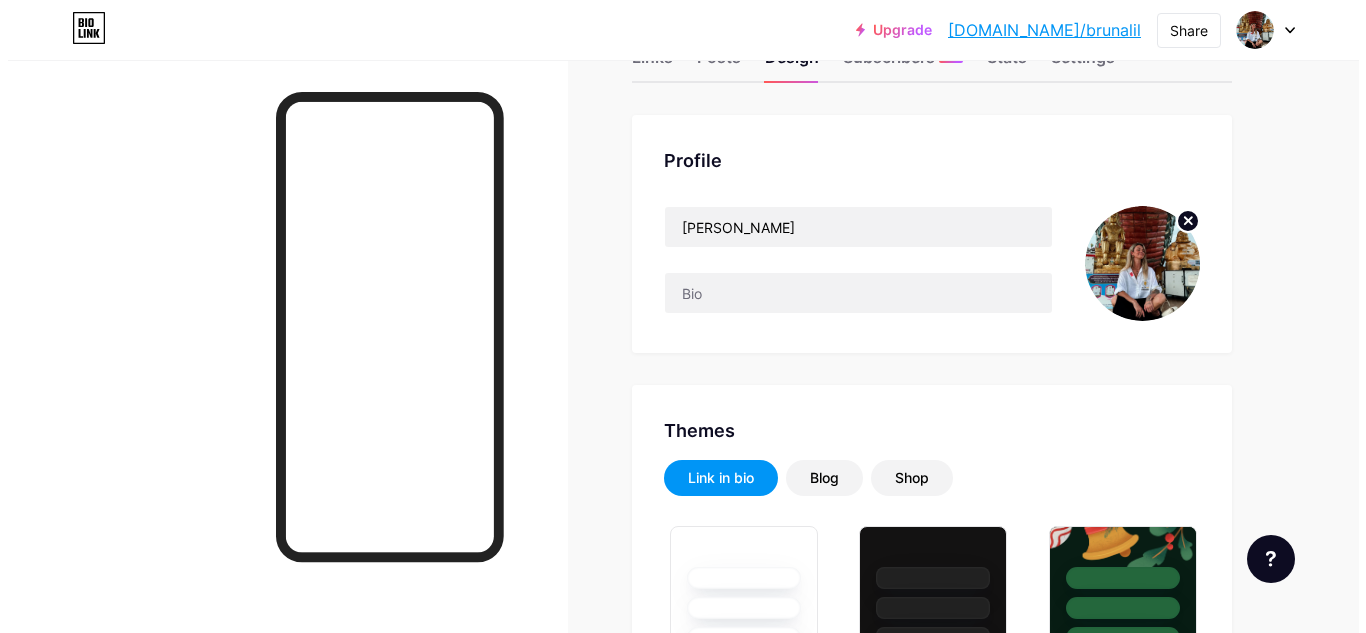 scroll, scrollTop: 0, scrollLeft: 0, axis: both 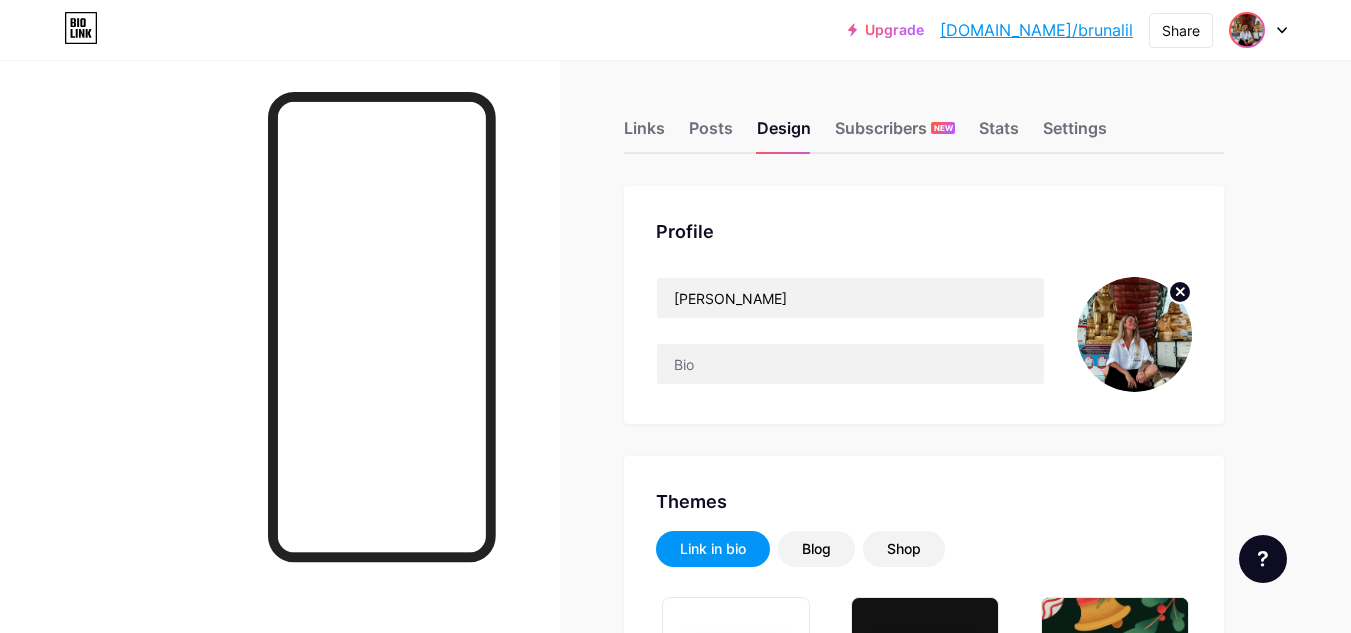click at bounding box center (1247, 30) 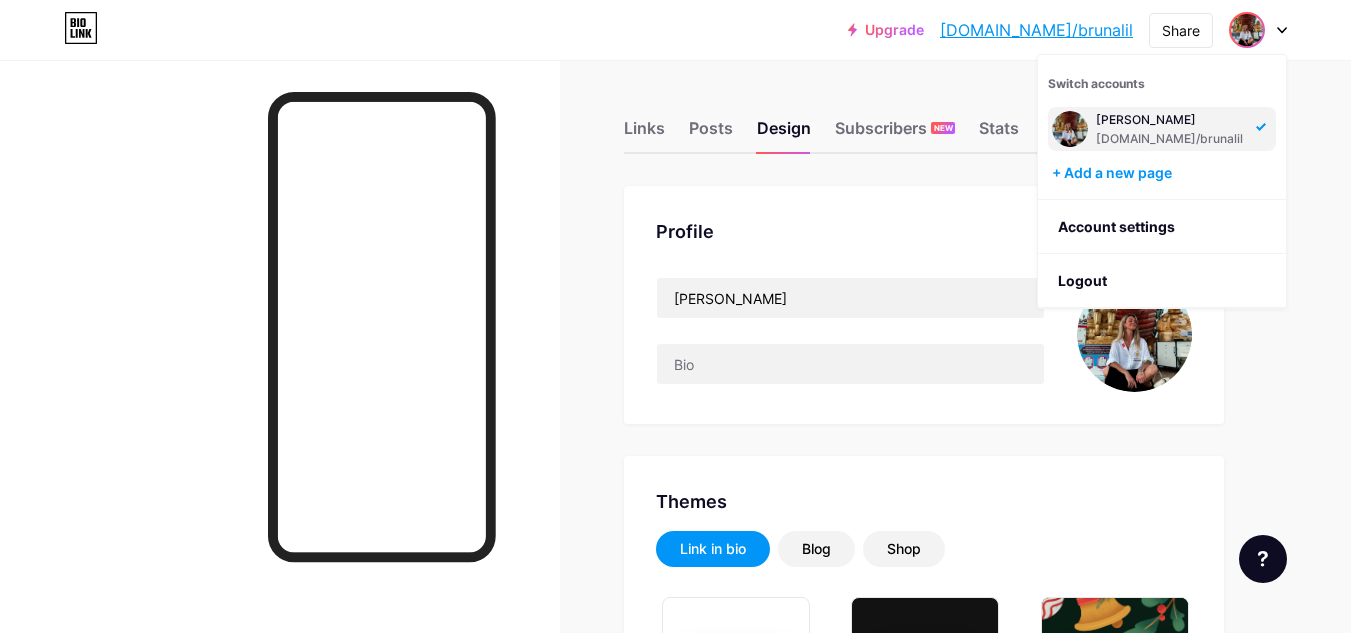 click at bounding box center [1247, 30] 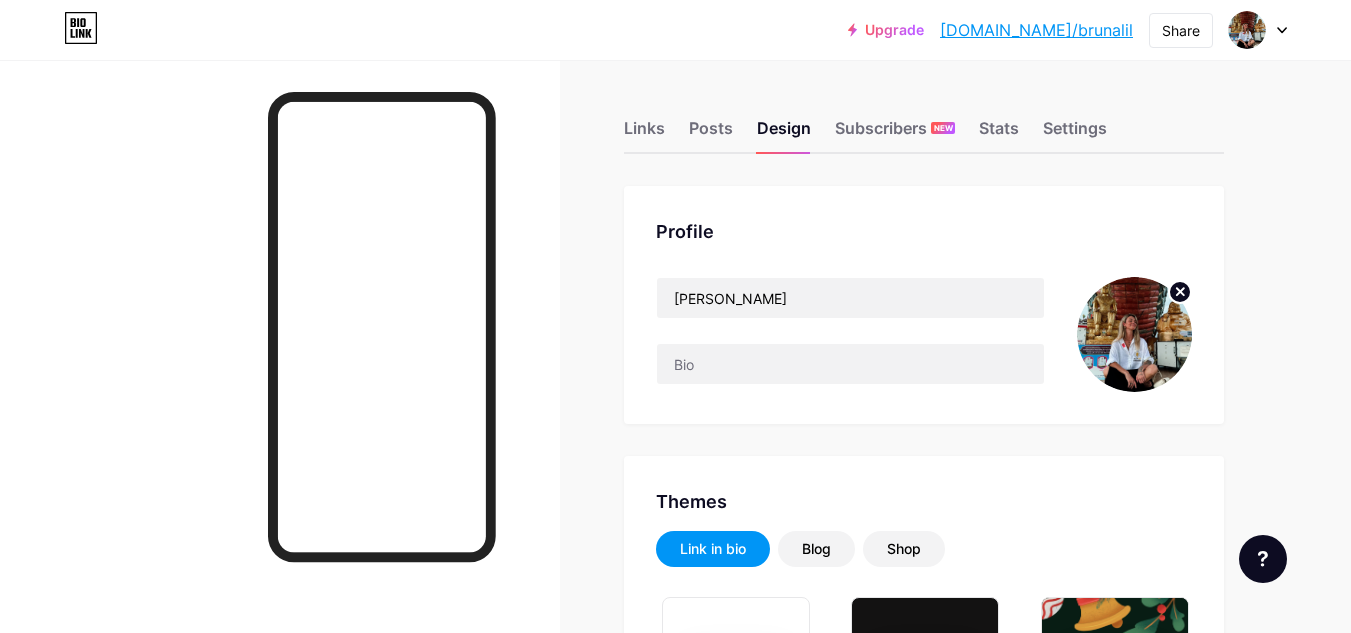 click on "[DOMAIN_NAME]/brunalil" at bounding box center (1036, 30) 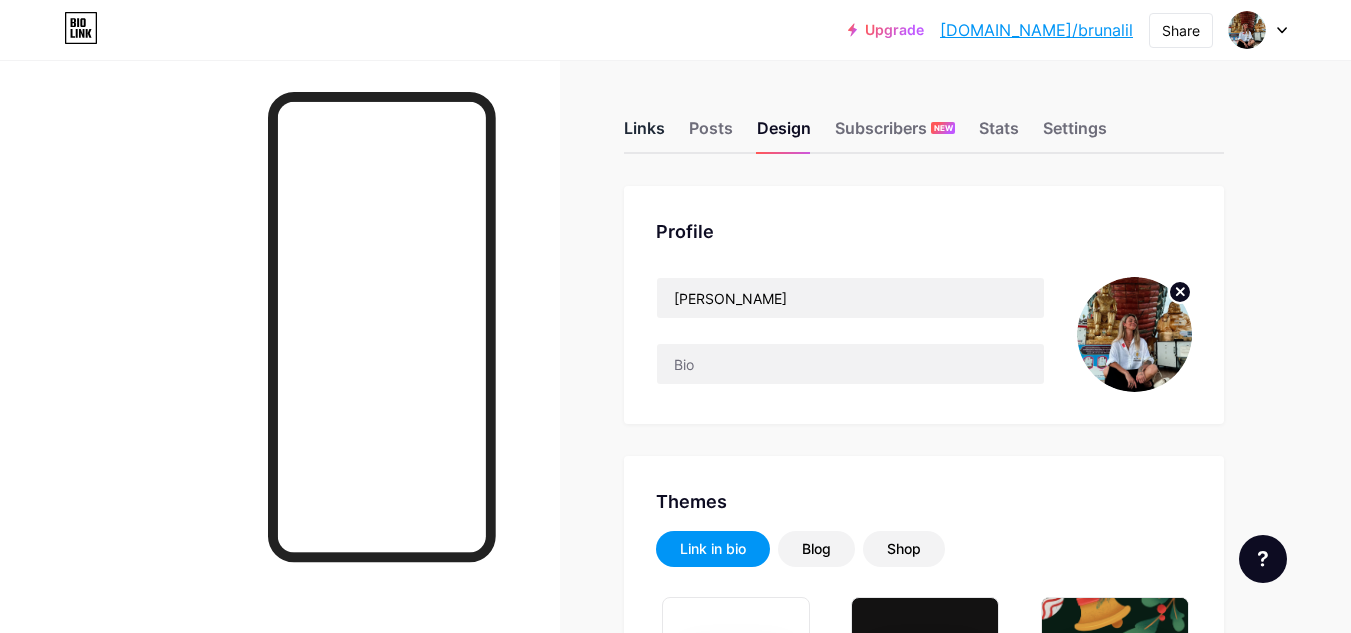 click on "Links" at bounding box center (644, 134) 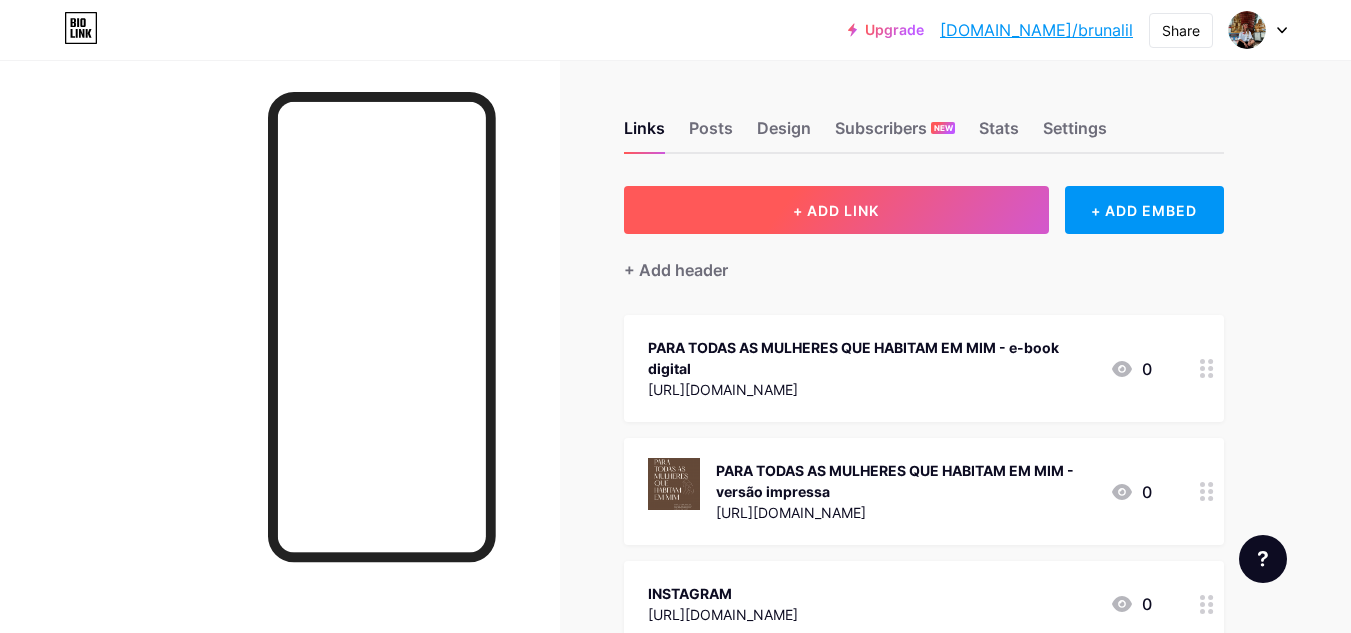 click on "+ ADD LINK" at bounding box center (836, 210) 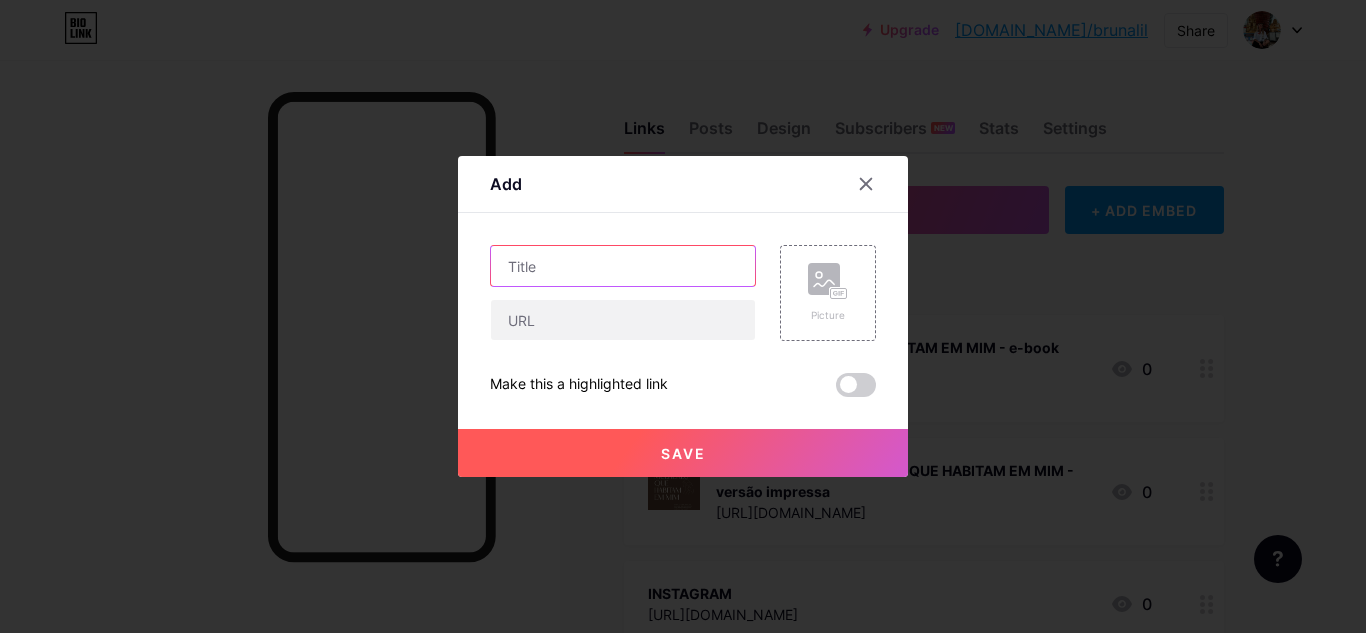 click at bounding box center (623, 266) 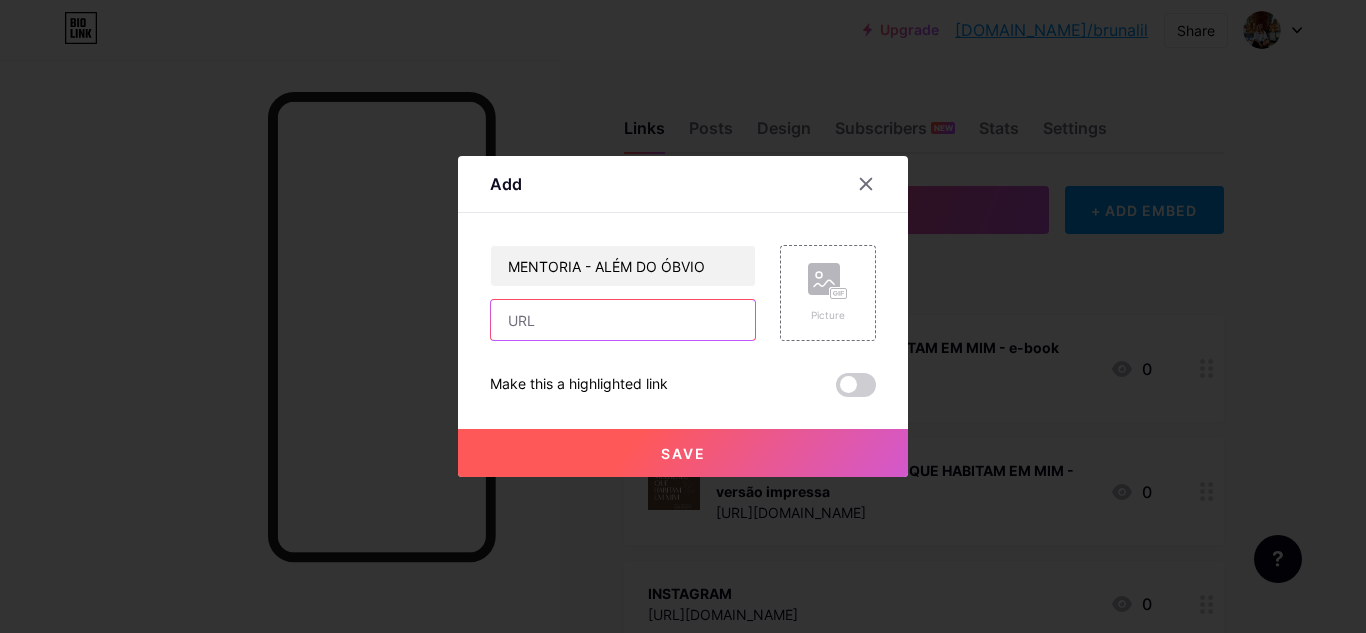 click at bounding box center [623, 320] 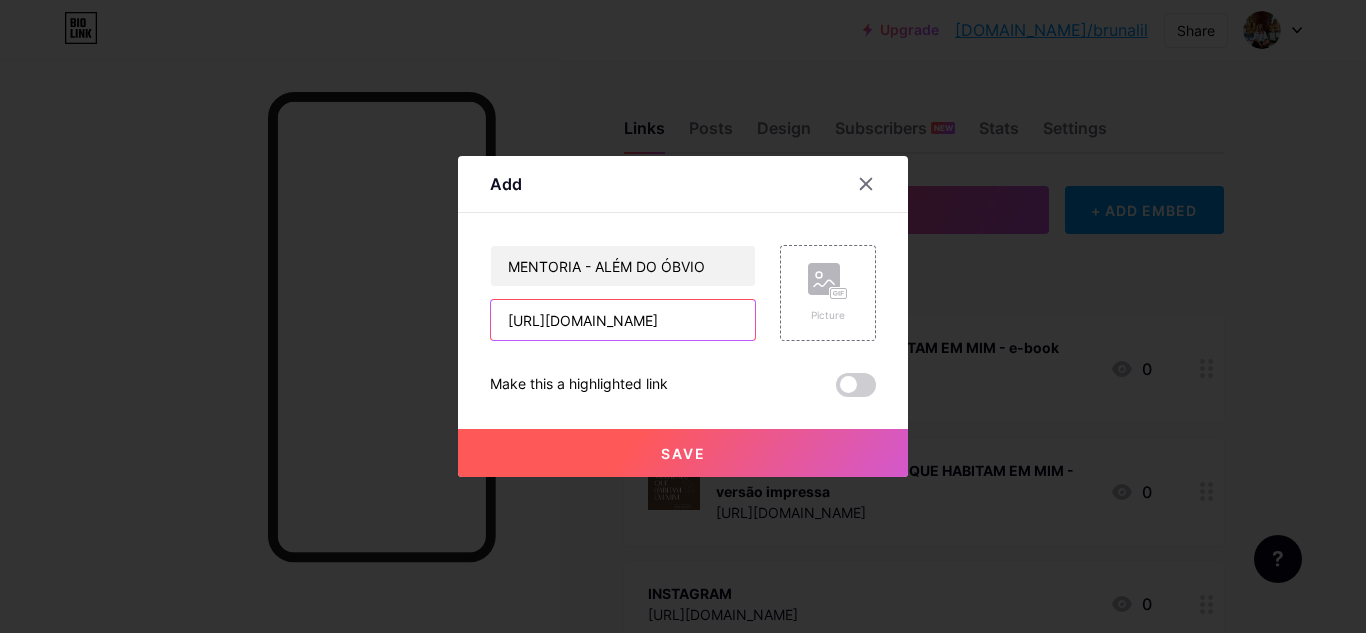 scroll, scrollTop: 0, scrollLeft: 50, axis: horizontal 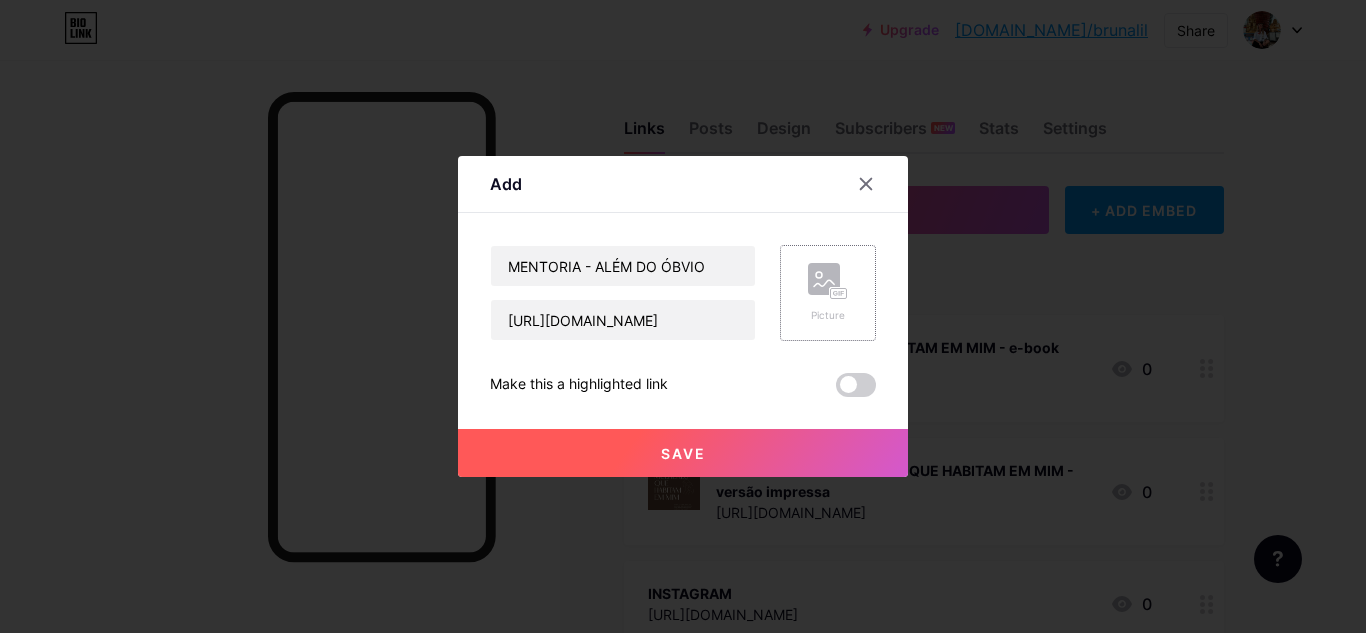 click 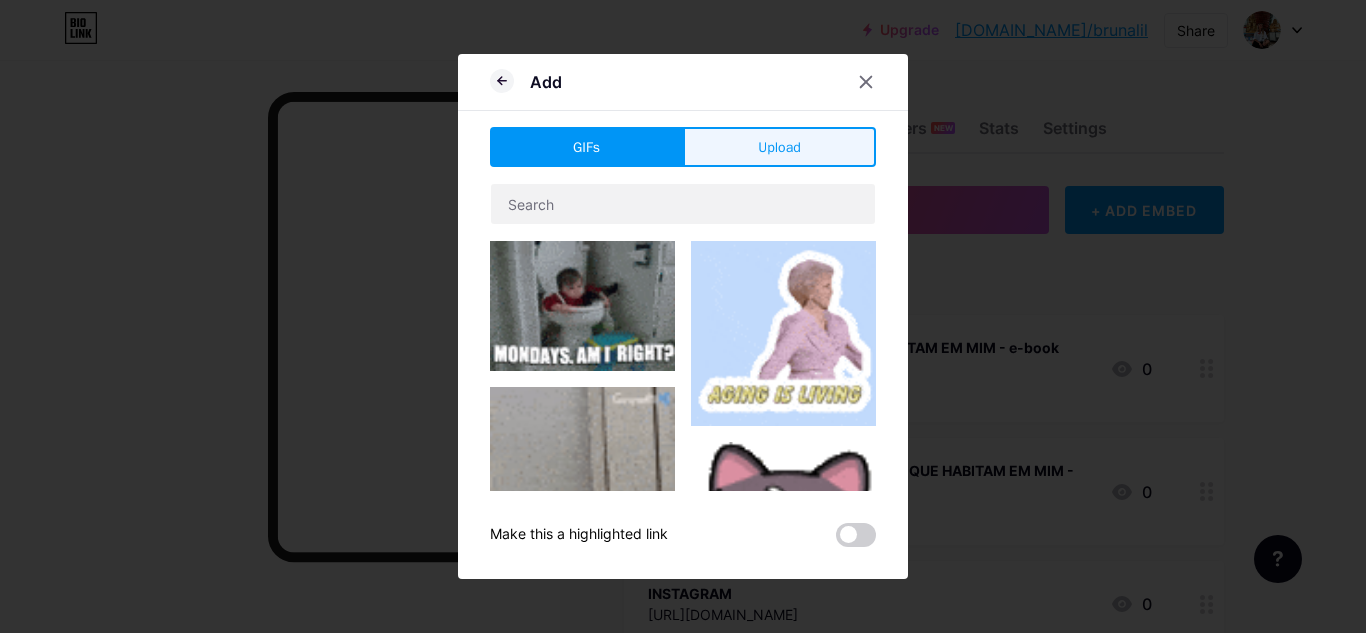 click on "Upload" at bounding box center [779, 147] 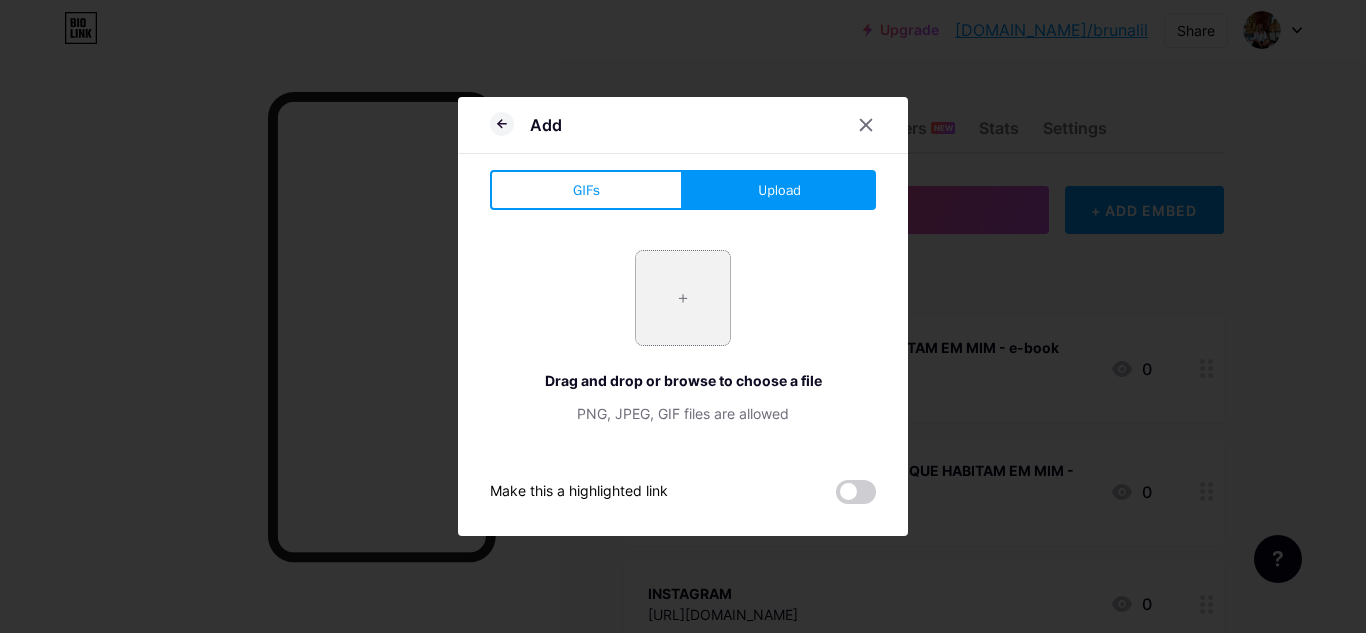 click at bounding box center [683, 298] 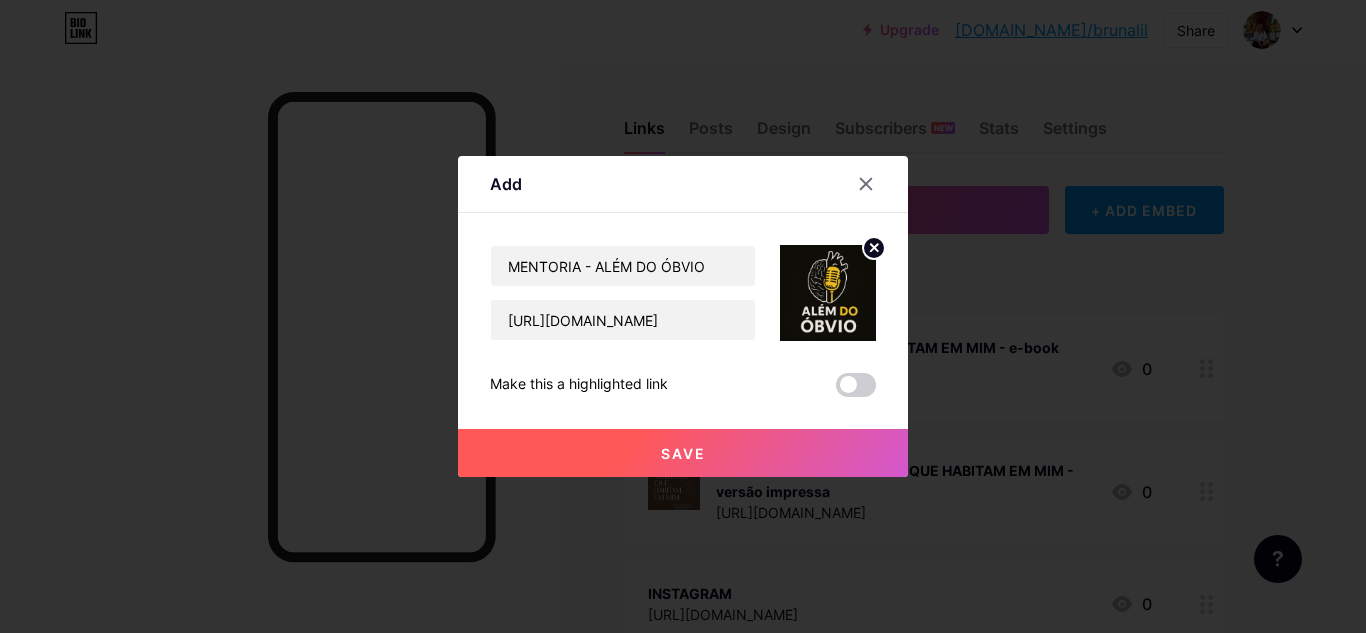 click on "Save" at bounding box center (683, 453) 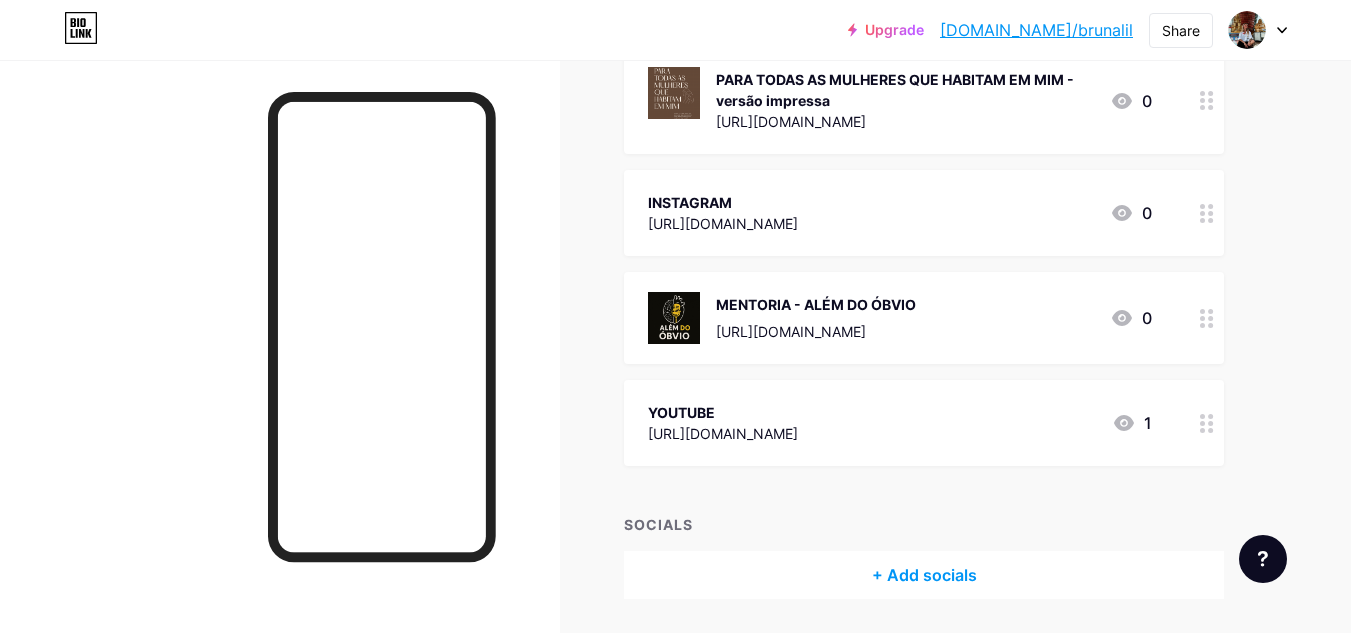 scroll, scrollTop: 356, scrollLeft: 0, axis: vertical 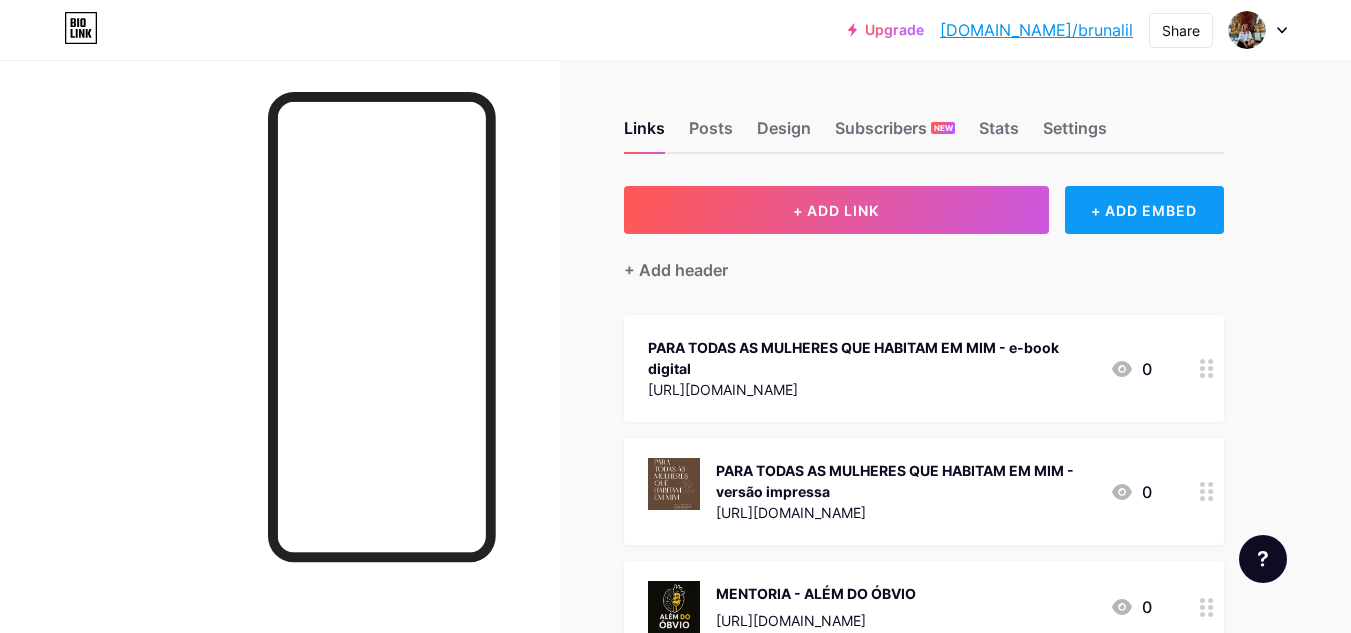 click on "+ ADD EMBED" at bounding box center (1144, 210) 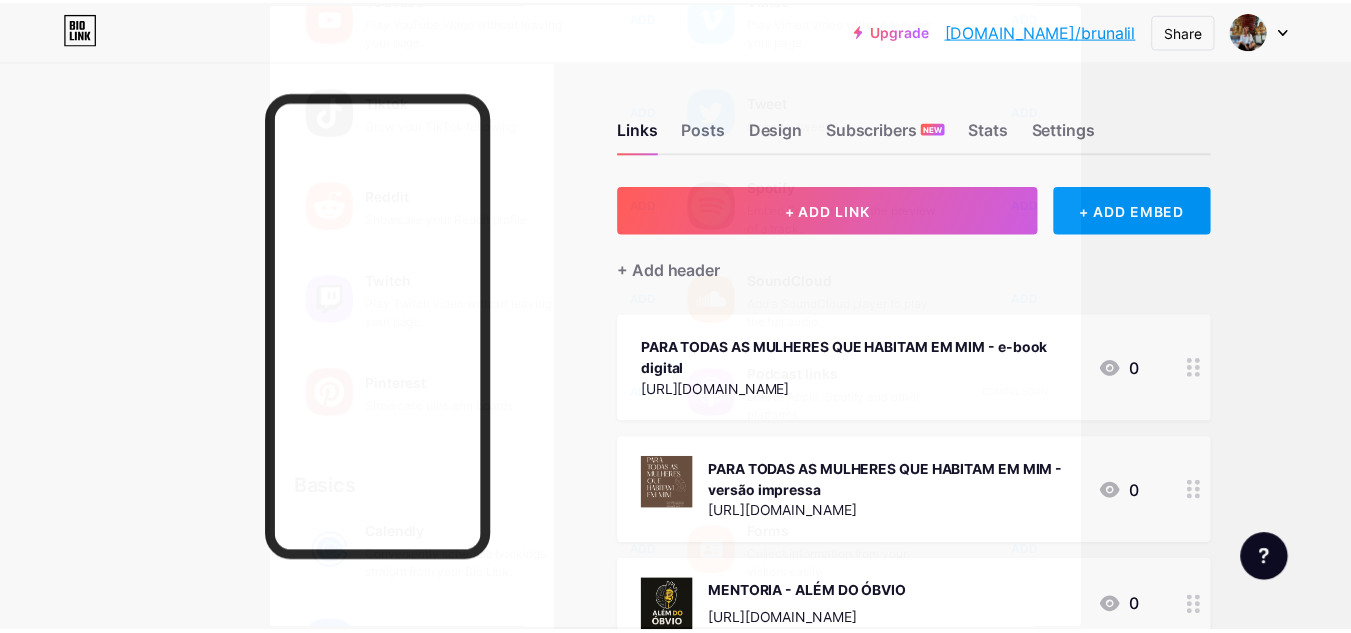 scroll, scrollTop: 0, scrollLeft: 0, axis: both 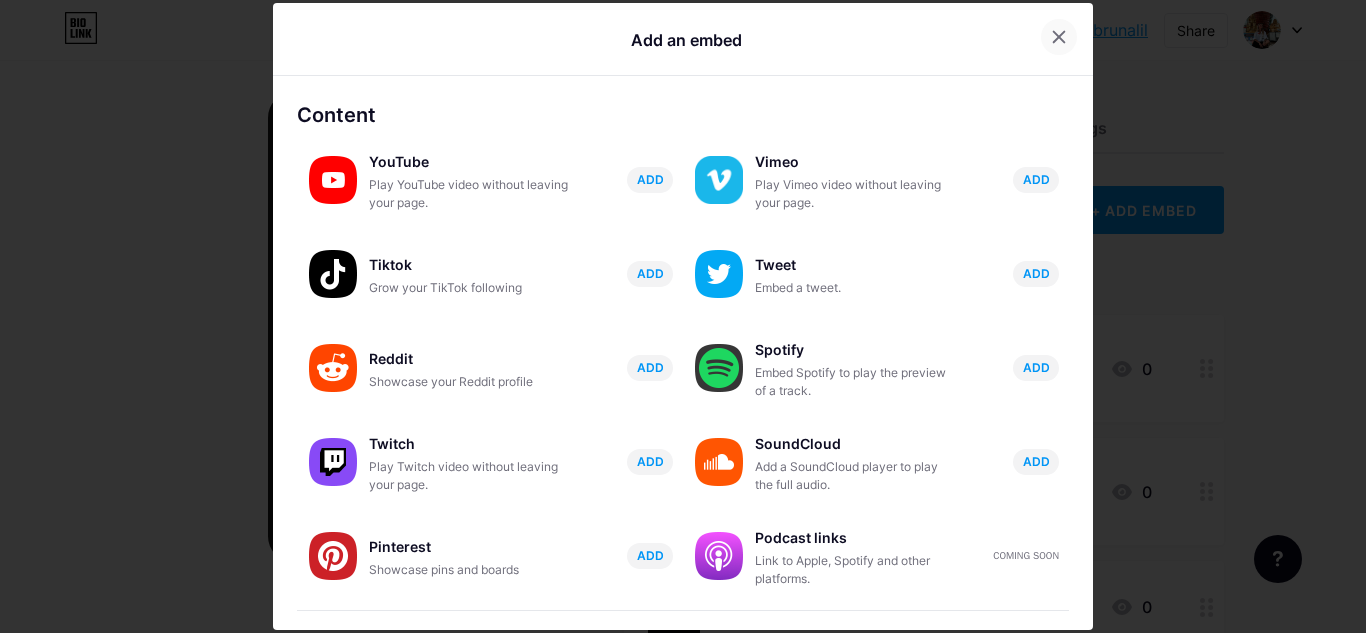 click 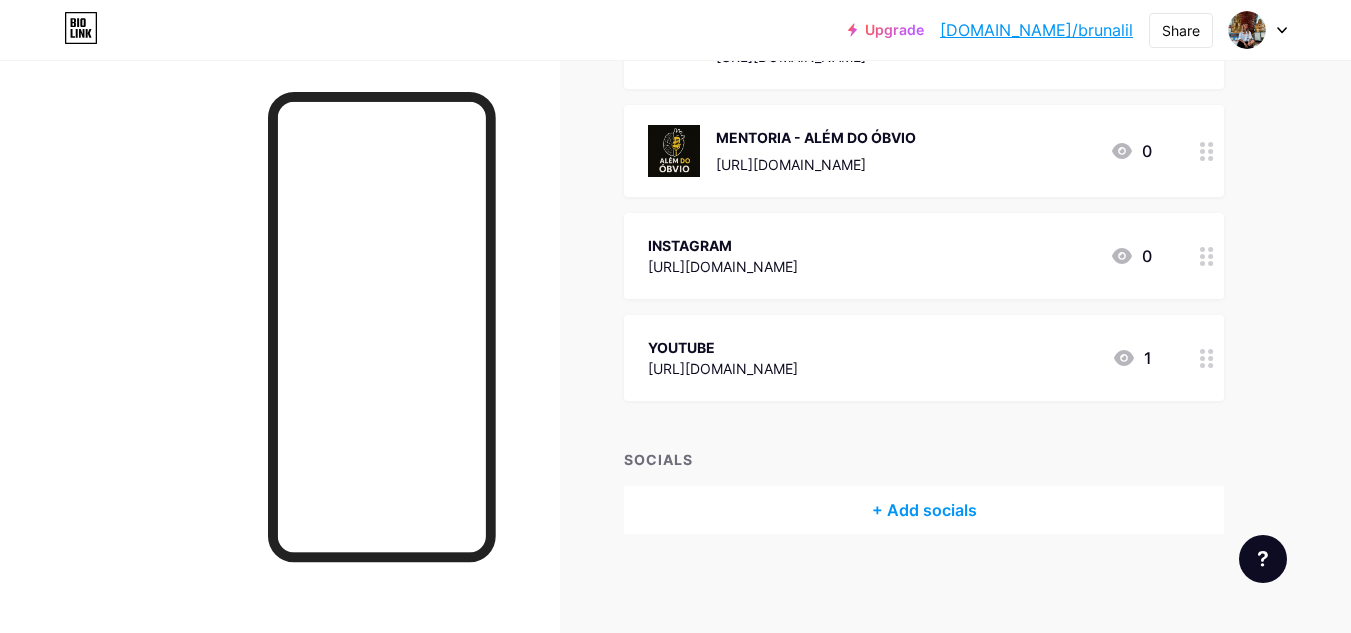 scroll, scrollTop: 0, scrollLeft: 0, axis: both 